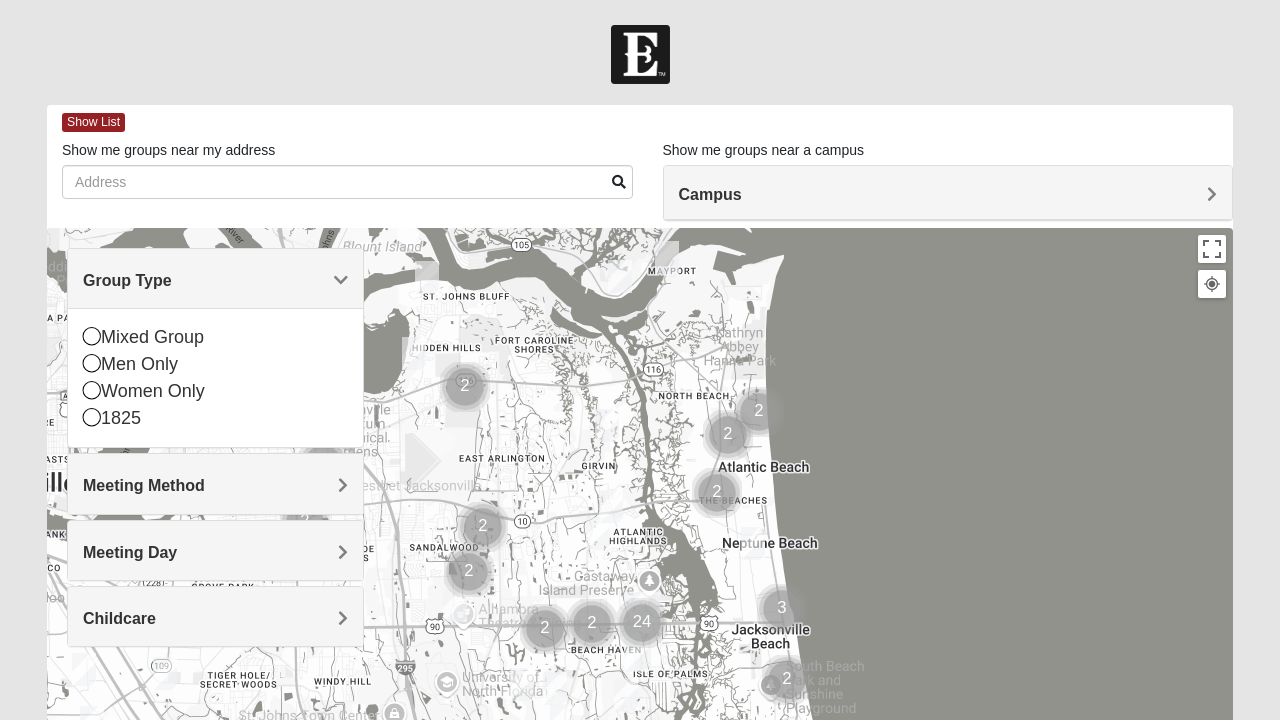 scroll, scrollTop: 0, scrollLeft: 0, axis: both 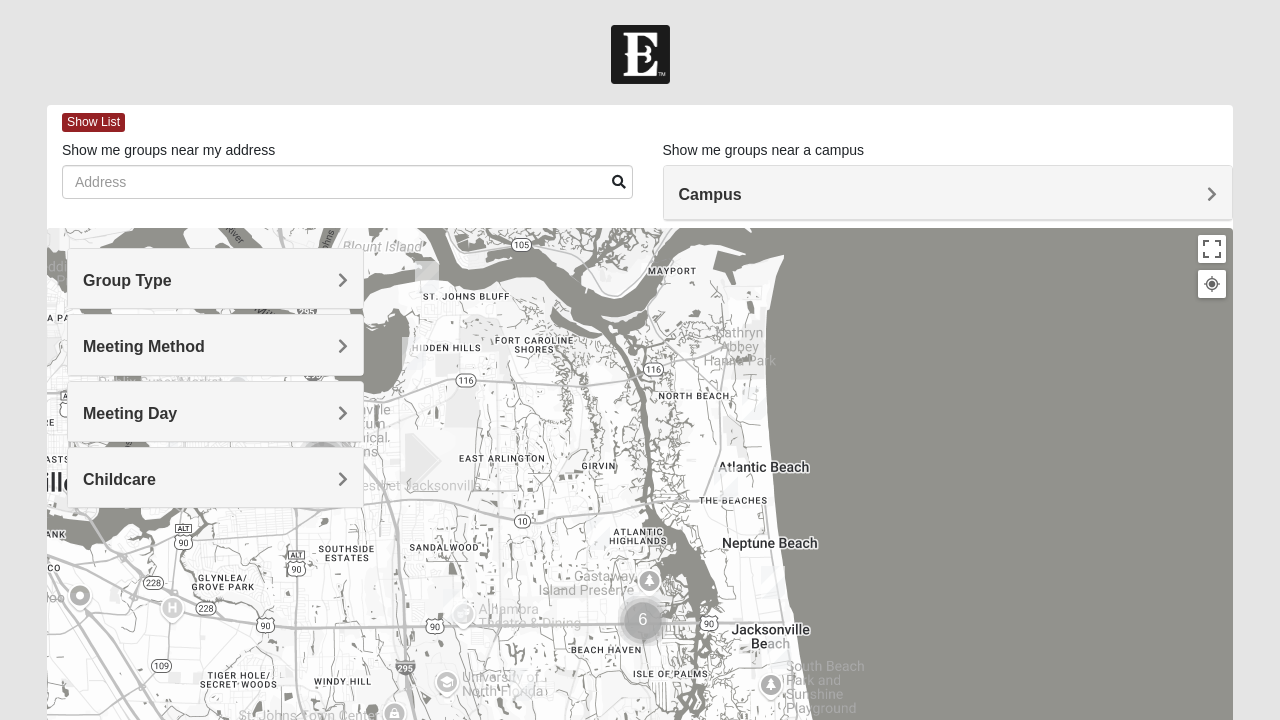 click on "Meeting Method" at bounding box center [215, 346] 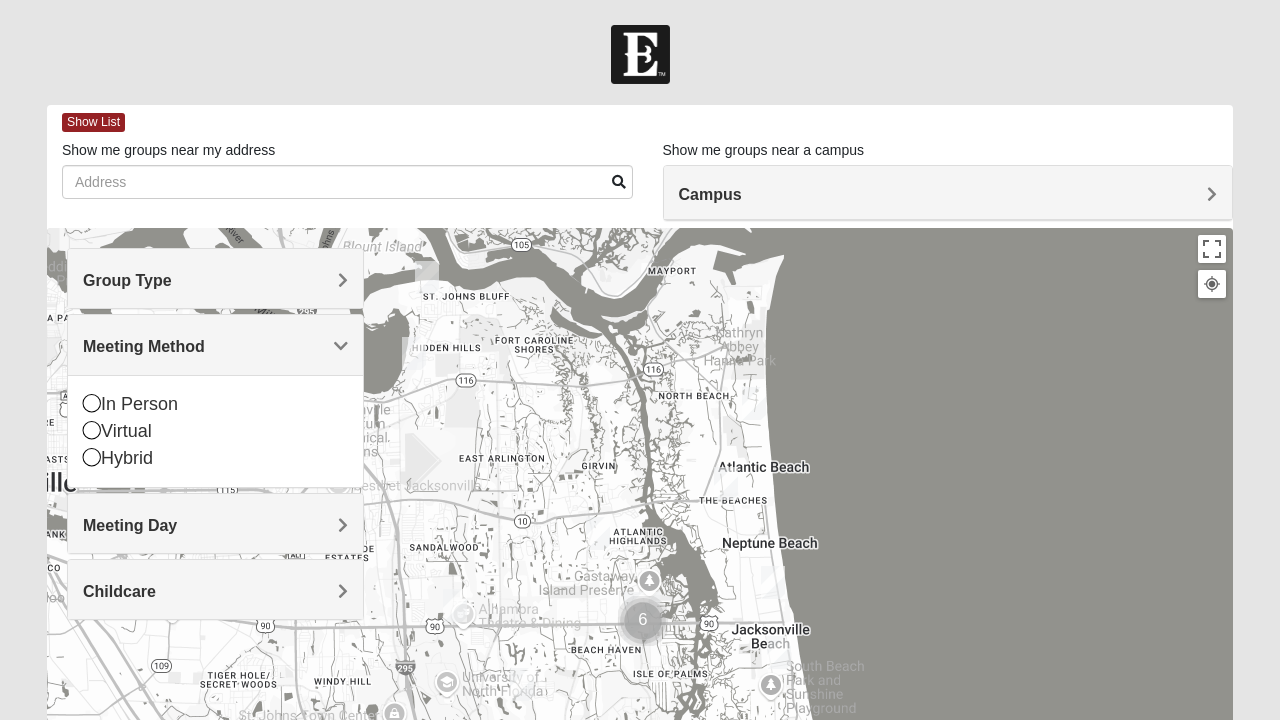 click at bounding box center (92, 403) 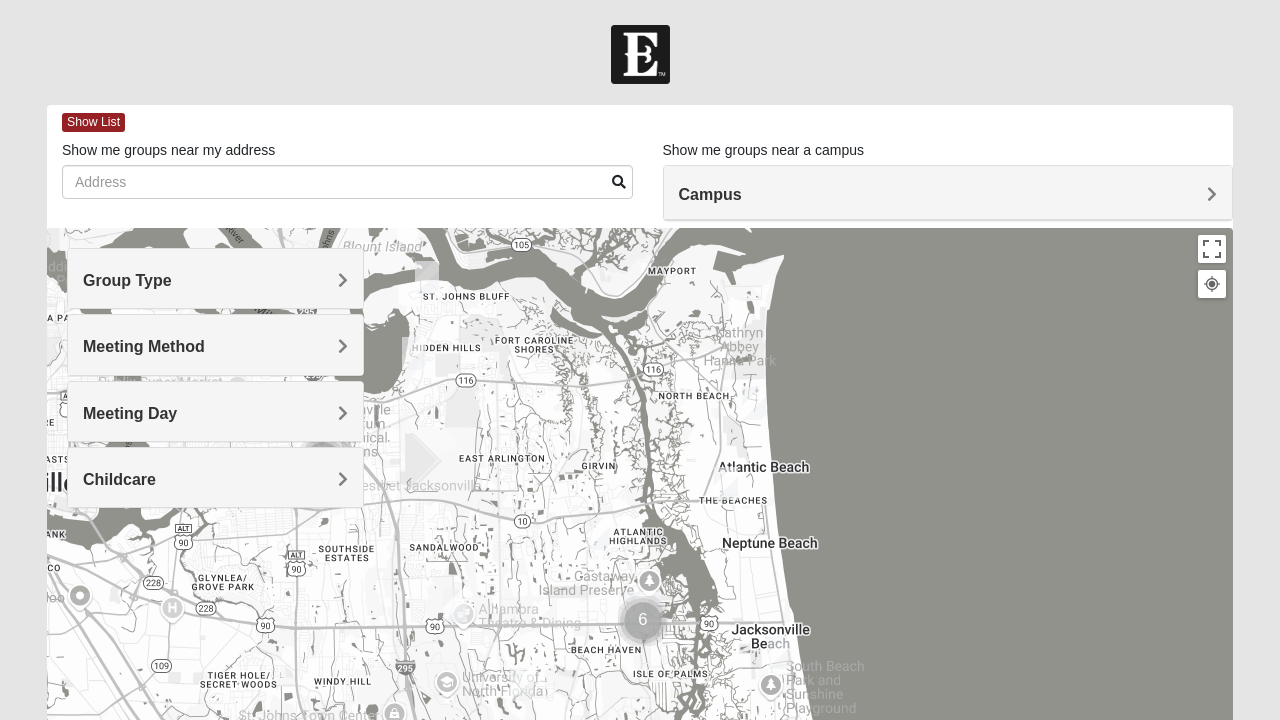 click on "Meeting Day" at bounding box center (215, 413) 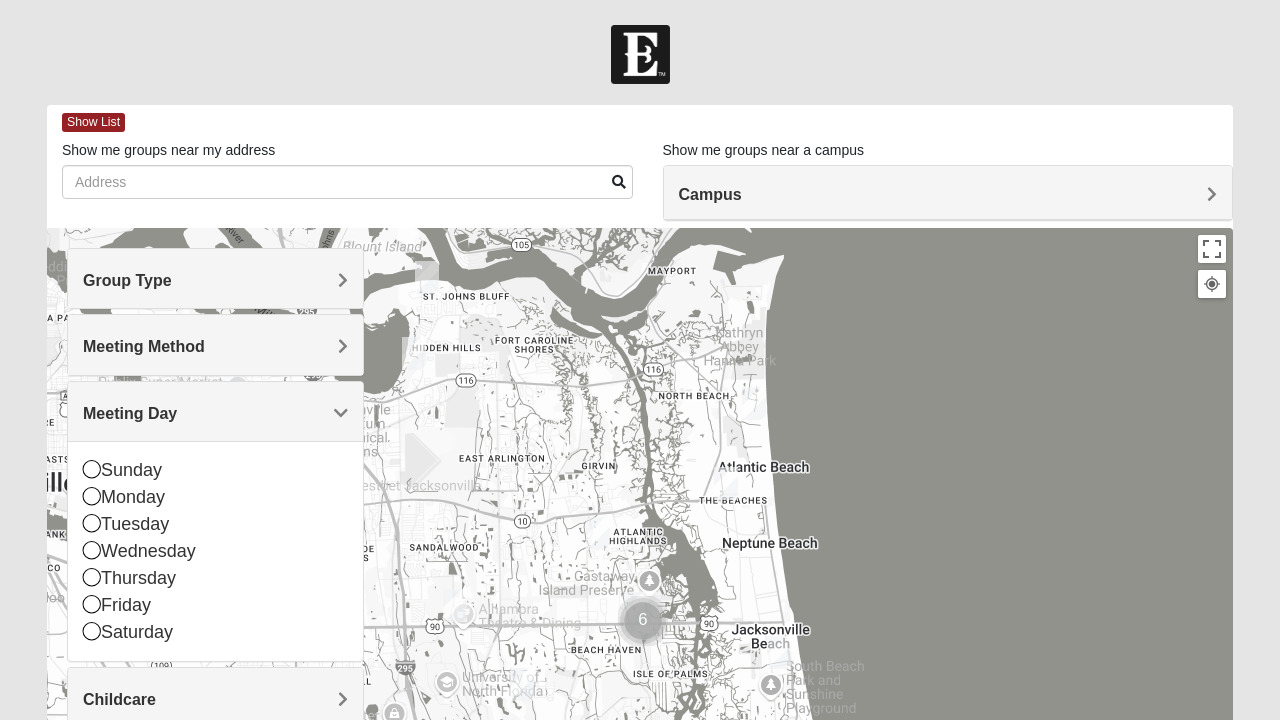 click on "Tuesday" at bounding box center [215, 524] 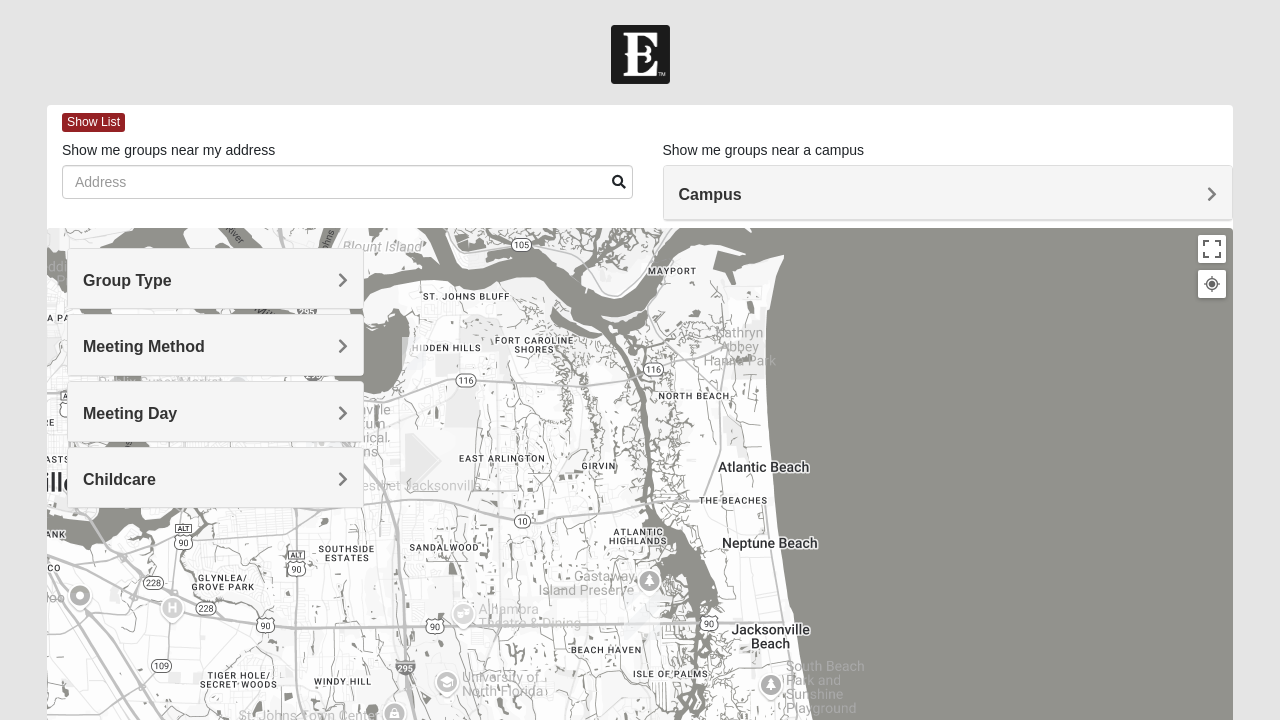 click on "Childcare" at bounding box center (215, 479) 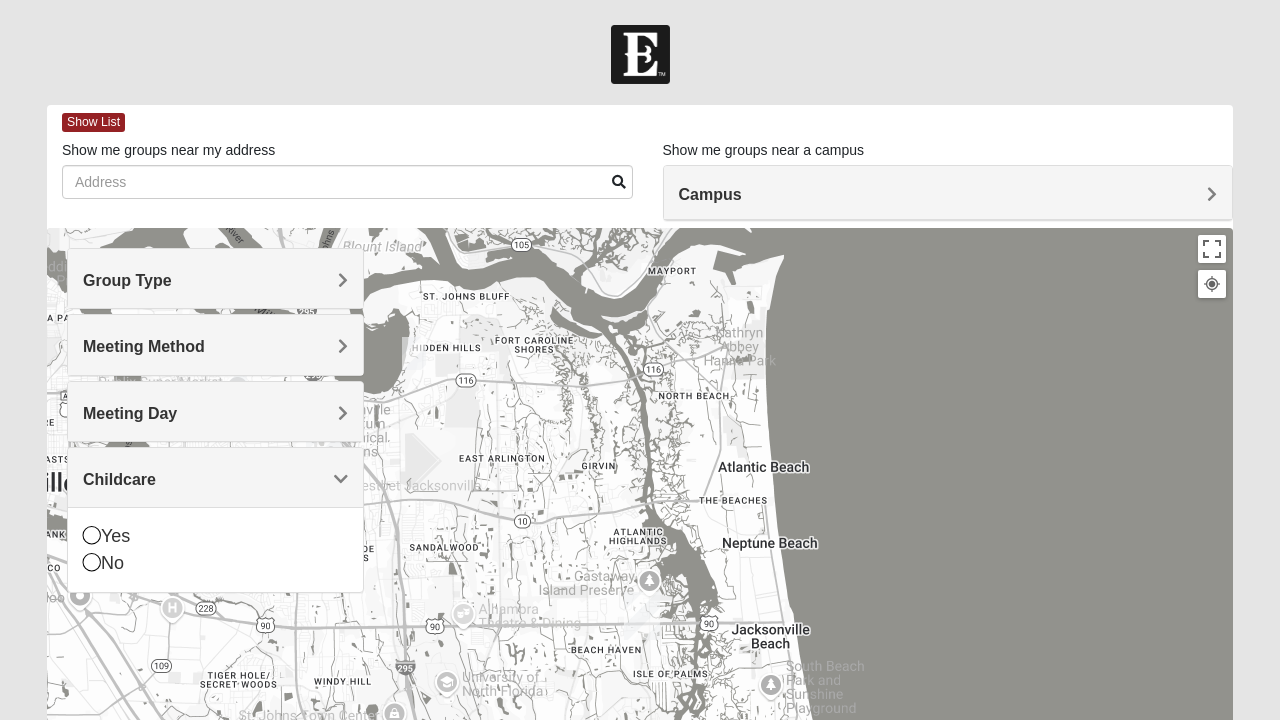 click at bounding box center [92, 562] 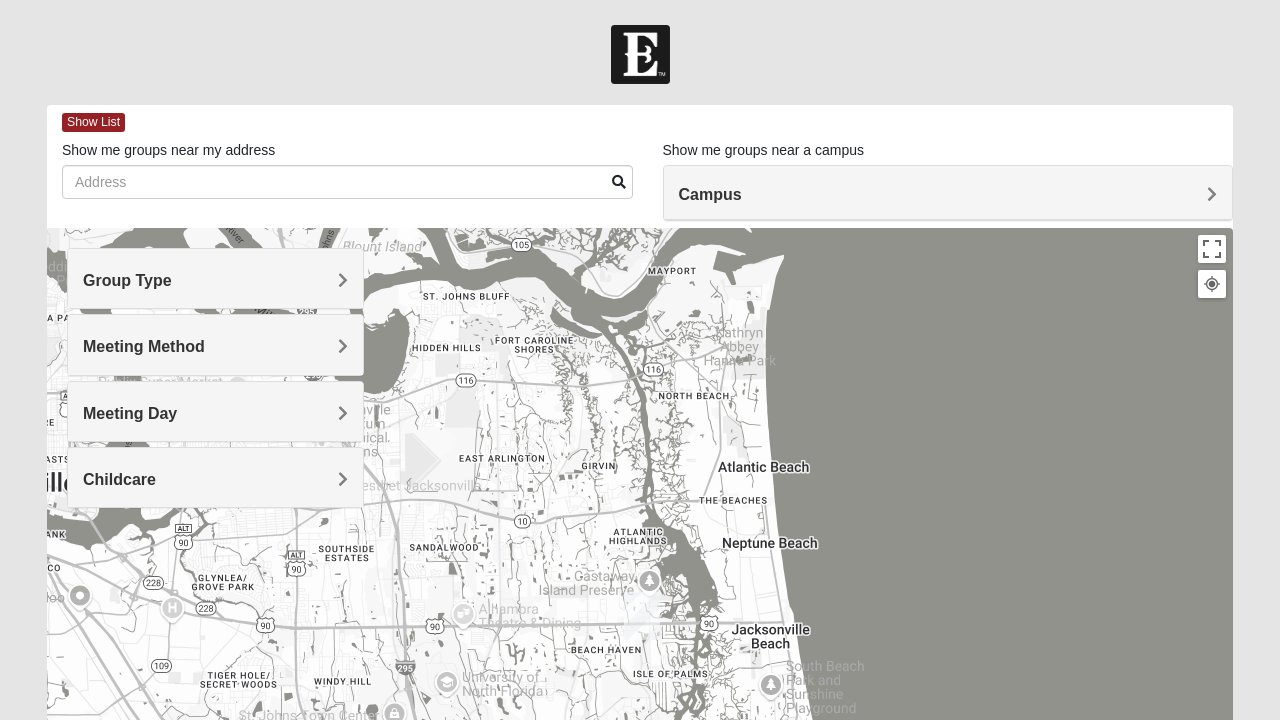 click on "Campus" at bounding box center (948, 193) 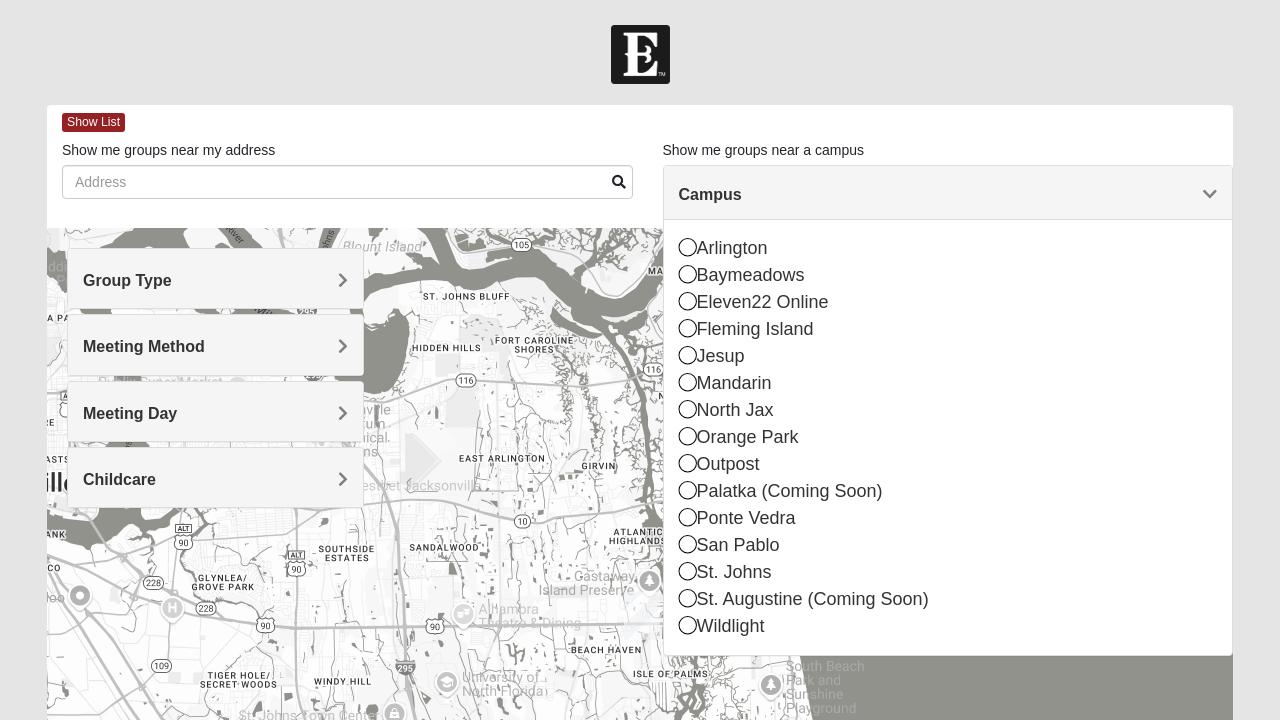 click at bounding box center (688, 544) 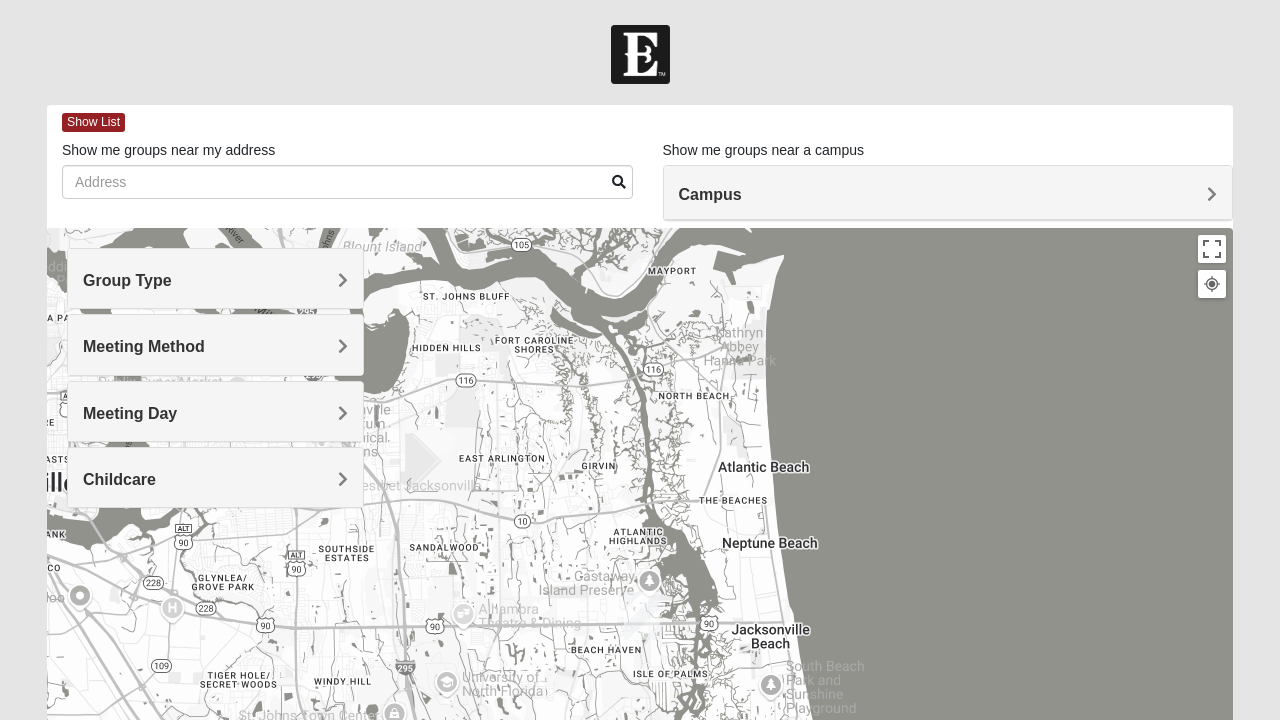 click on "Group Type" at bounding box center (127, 280) 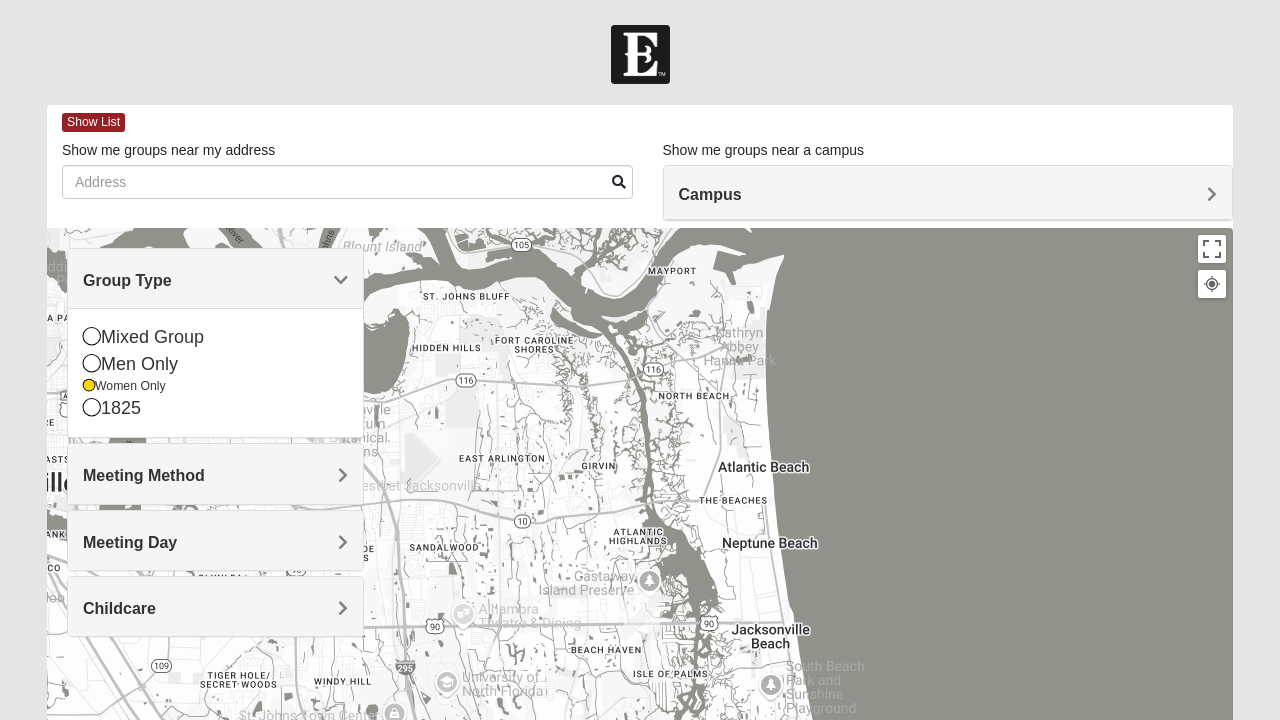 click at bounding box center [92, 336] 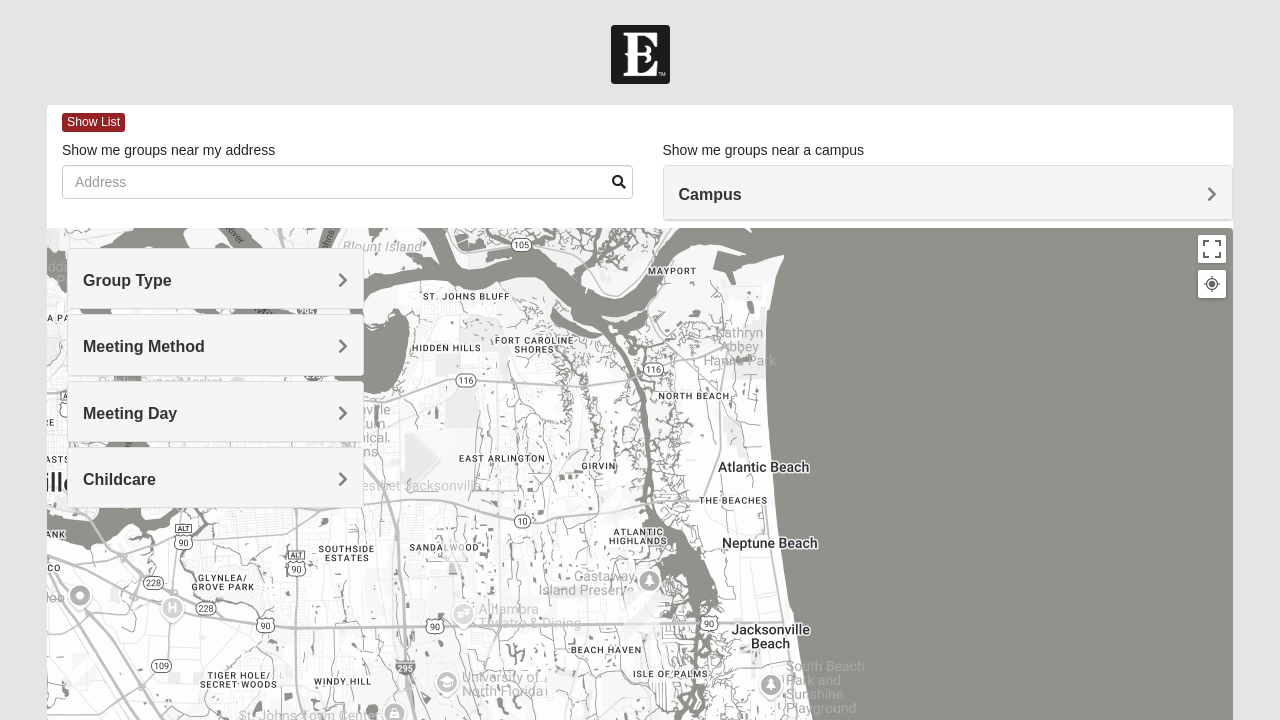 click on "Meeting Day" at bounding box center [130, 413] 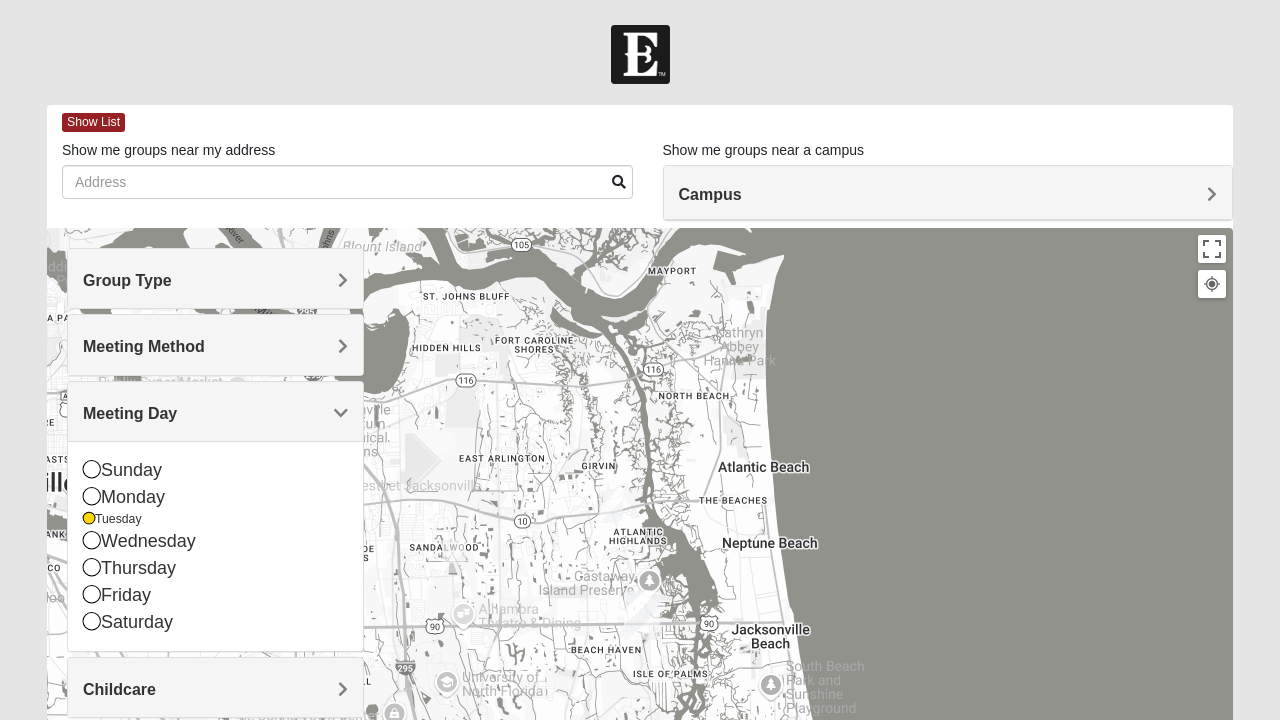 click at bounding box center (92, 594) 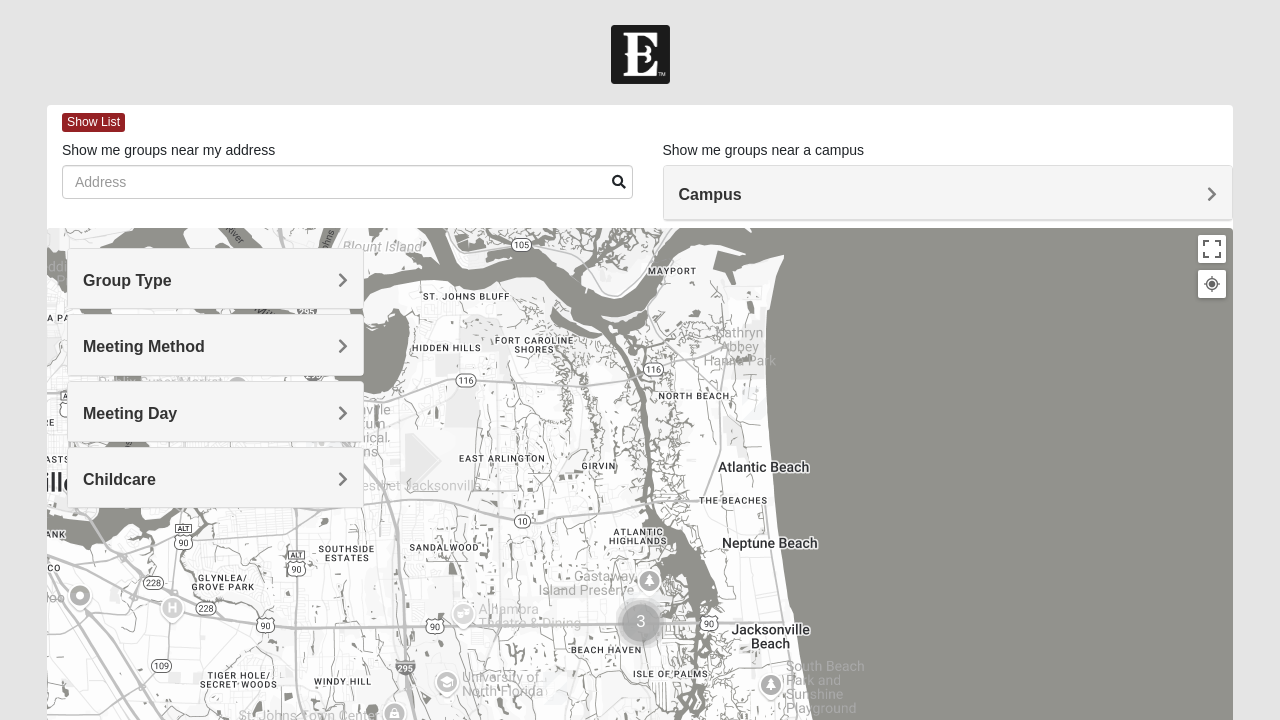 click at bounding box center [754, 403] 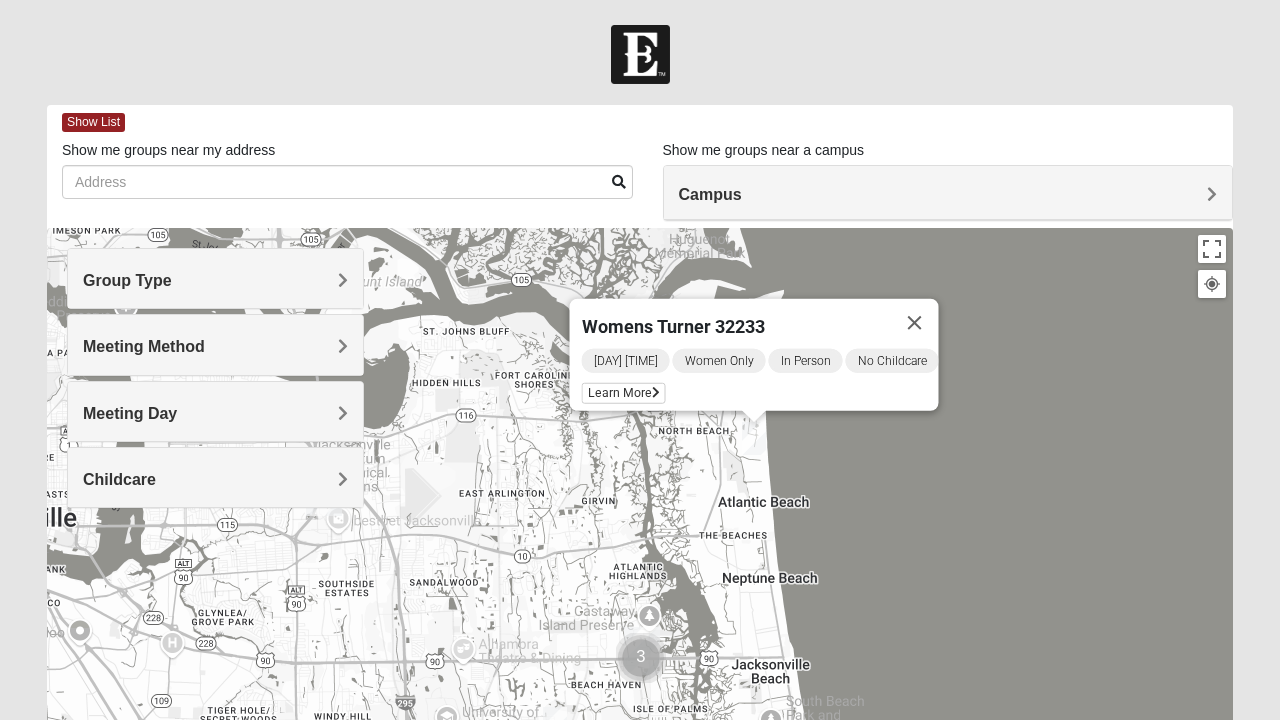 click at bounding box center (754, 438) 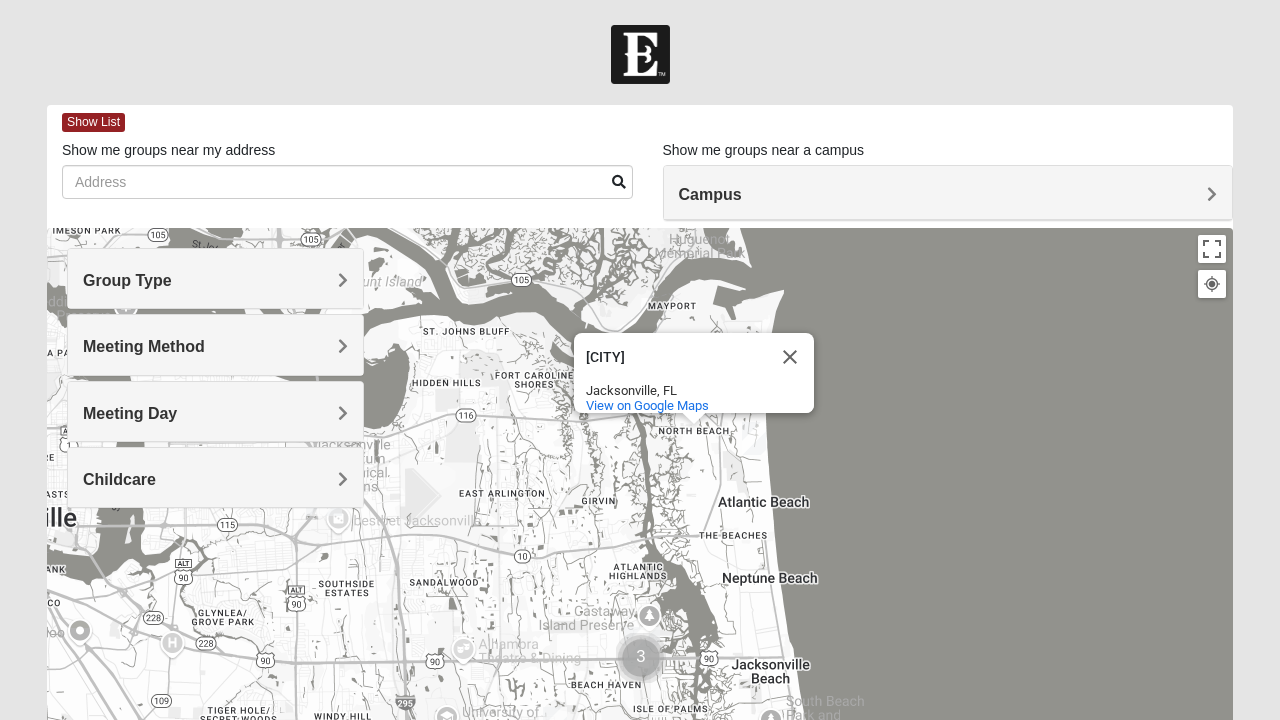 click on "Group Type" at bounding box center (127, 280) 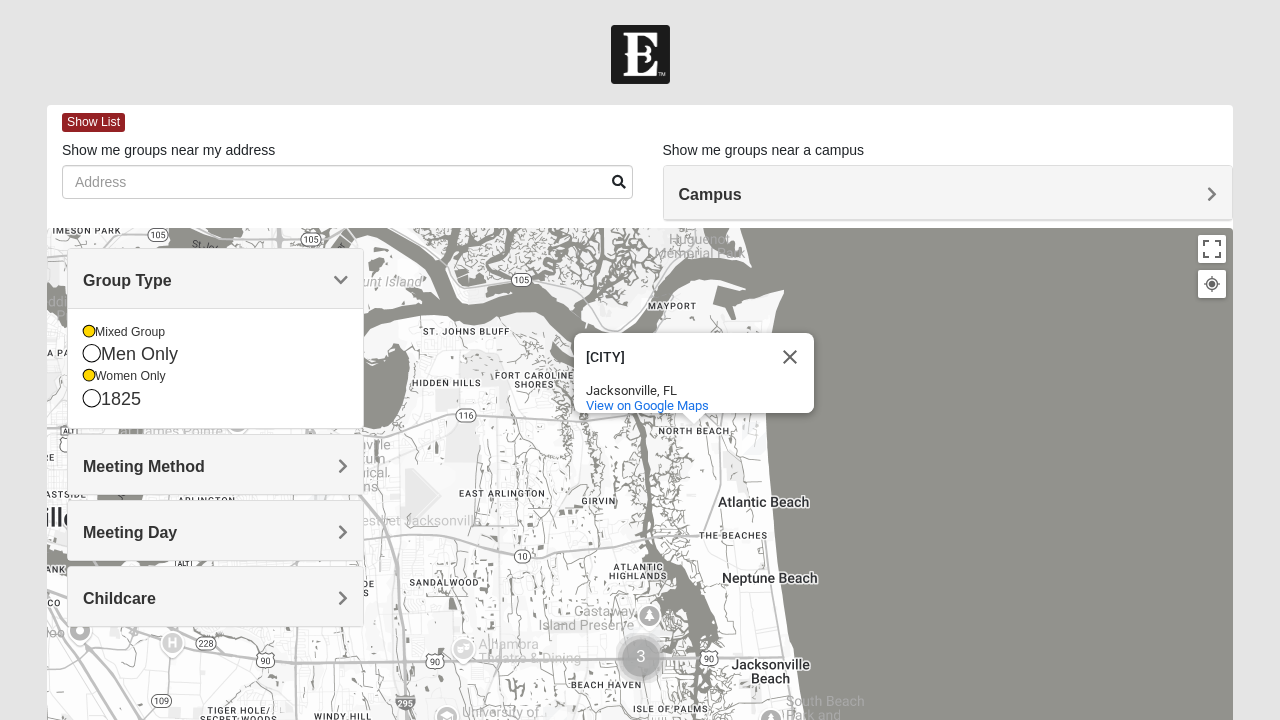 click on "Mixed Group" at bounding box center [215, 332] 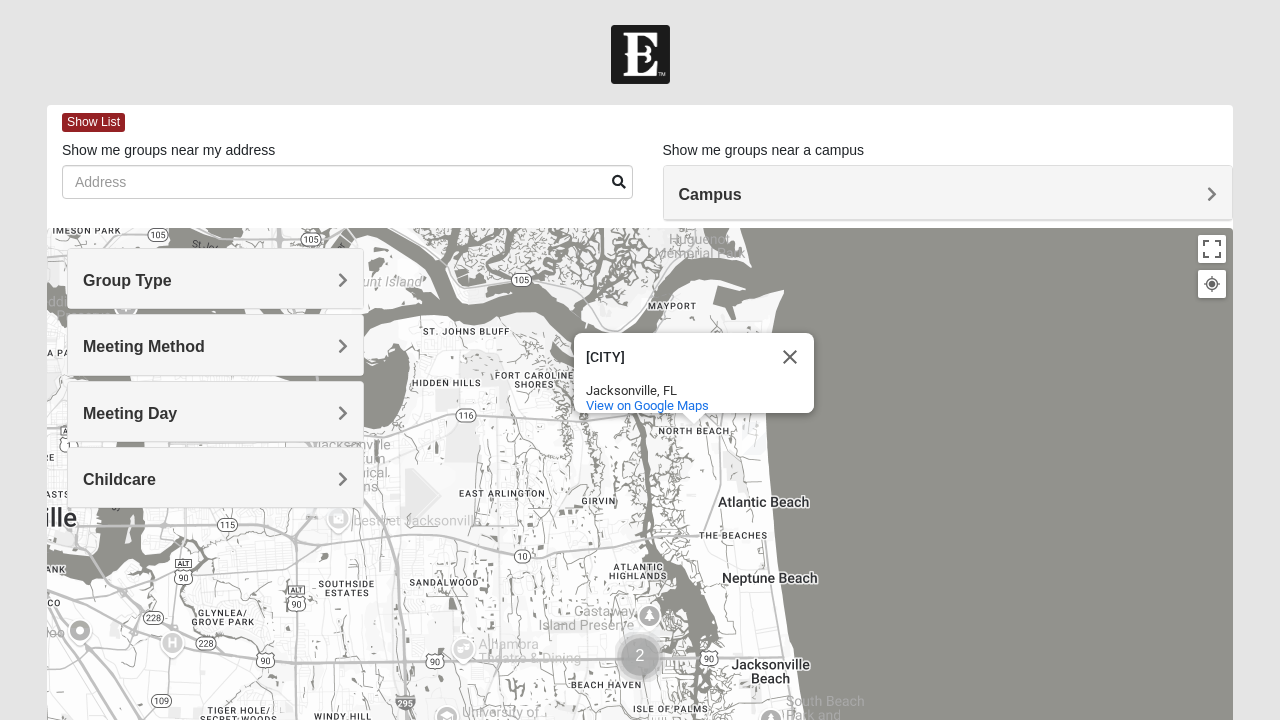 click on "Group Type" at bounding box center (127, 280) 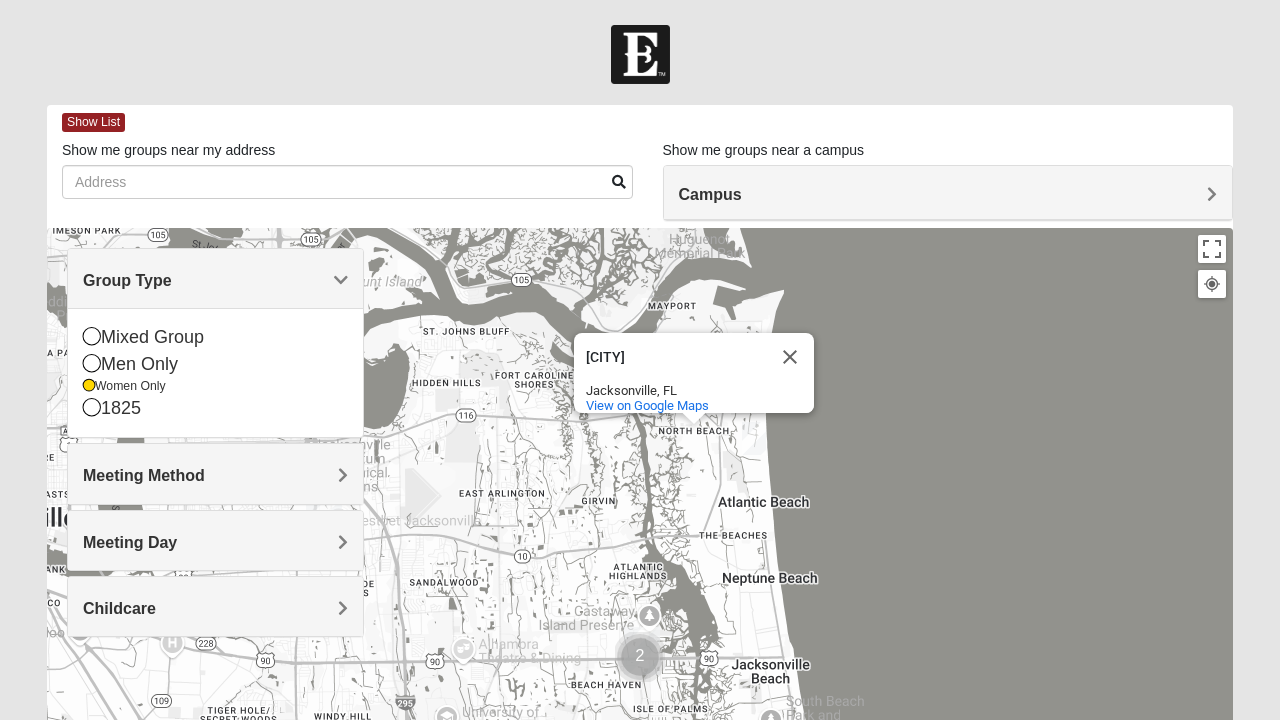 click on "[NEIGHBORHOOD]                     [NEIGHBORHOOD]                 [CITY], [STATE]              View on Google Maps" at bounding box center (640, 628) 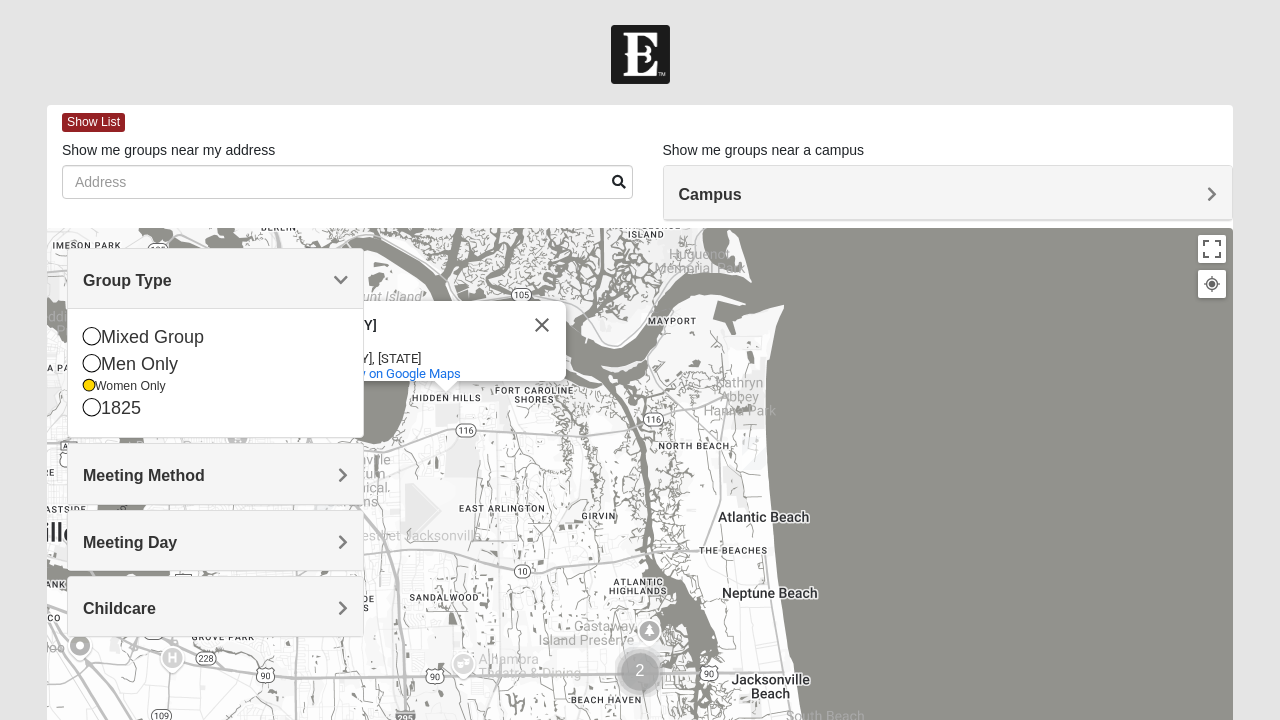 click at bounding box center (542, 325) 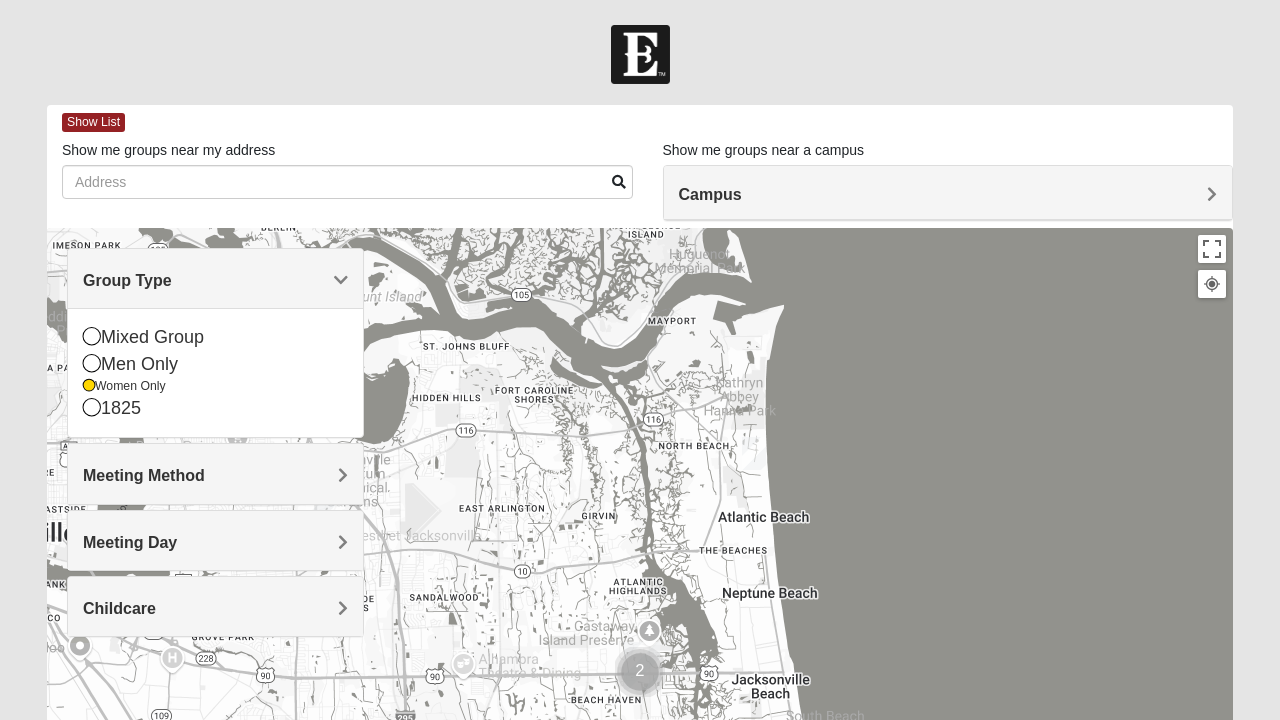 click on "Group Type" at bounding box center [215, 278] 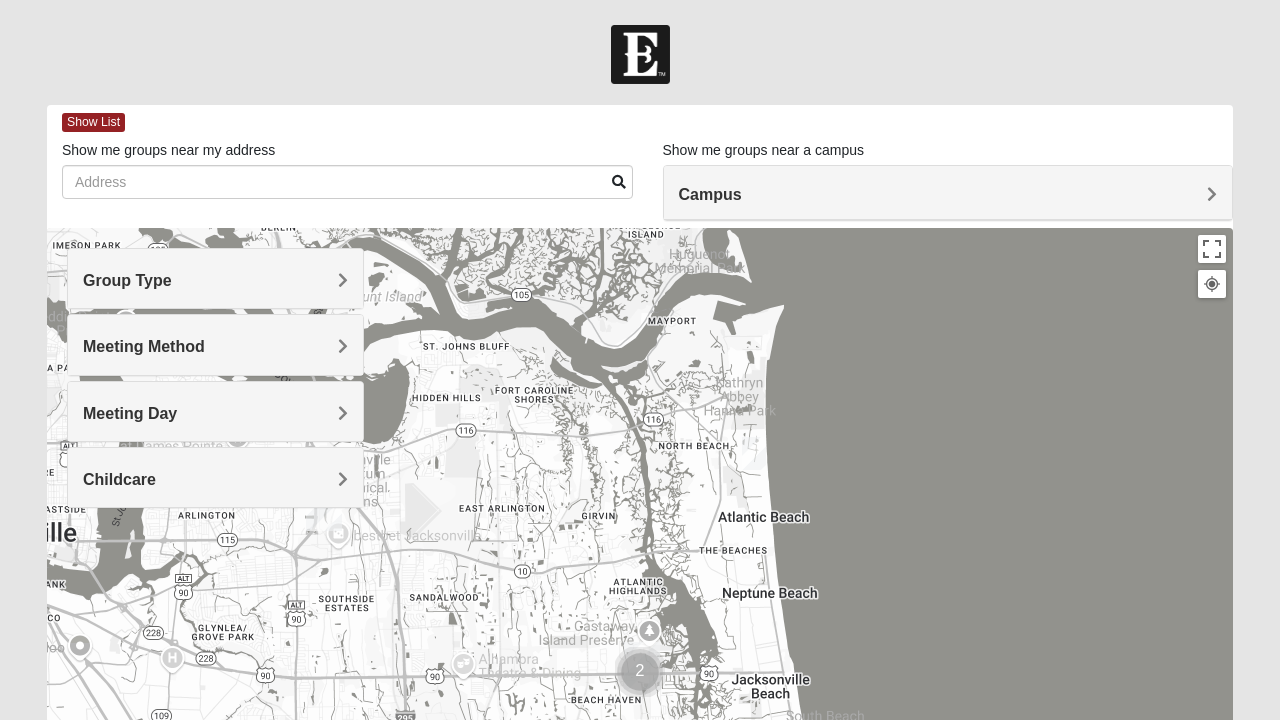 click on "Meeting Method" at bounding box center [144, 346] 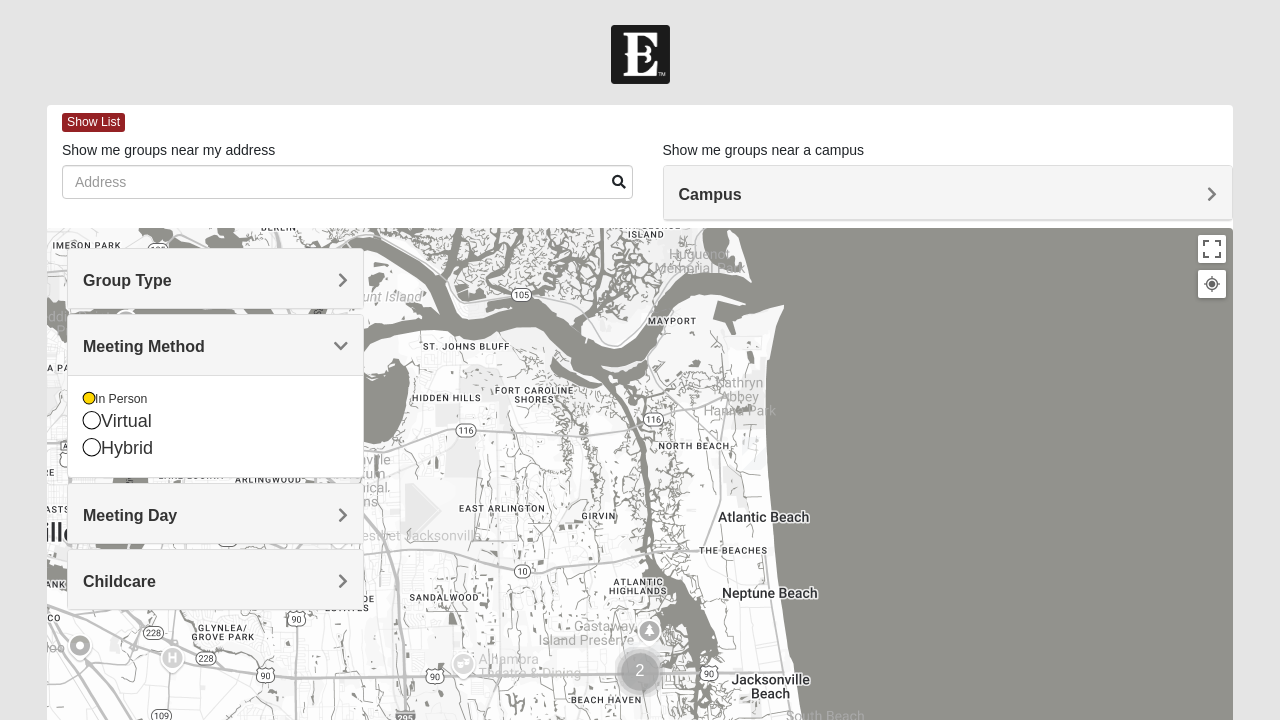 click on "Meeting Day" at bounding box center [215, 513] 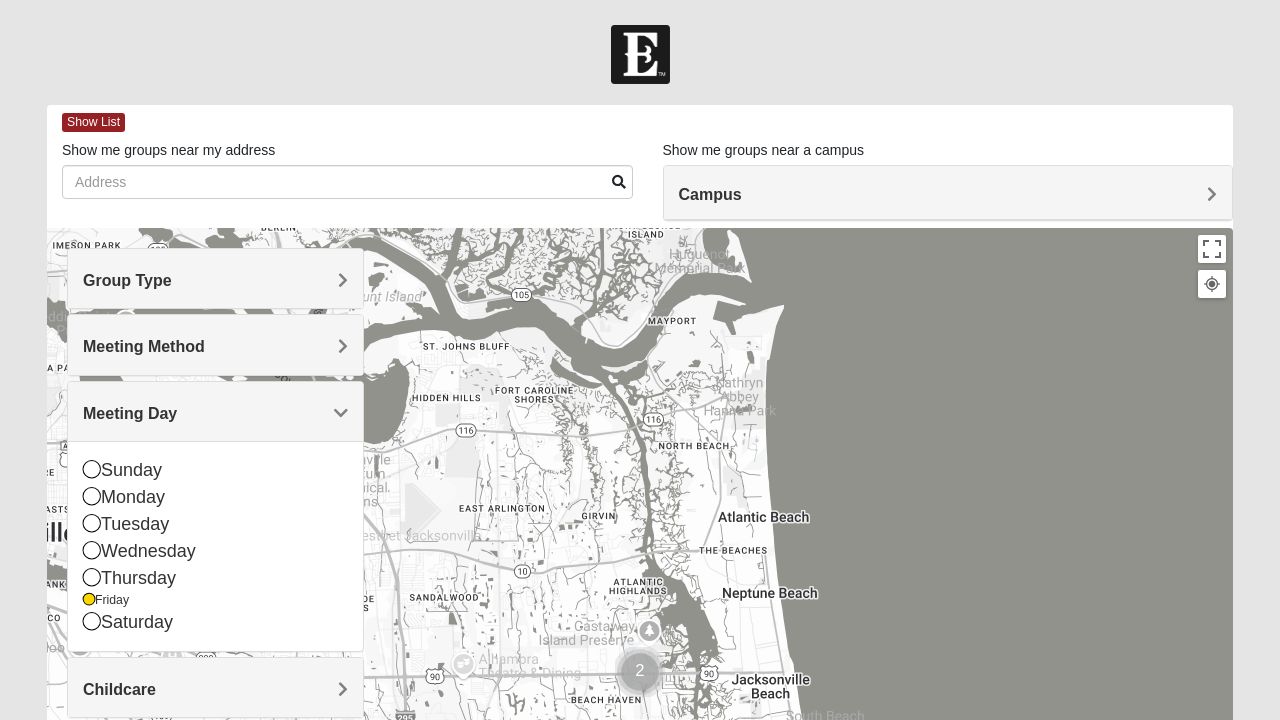 click at bounding box center [92, 523] 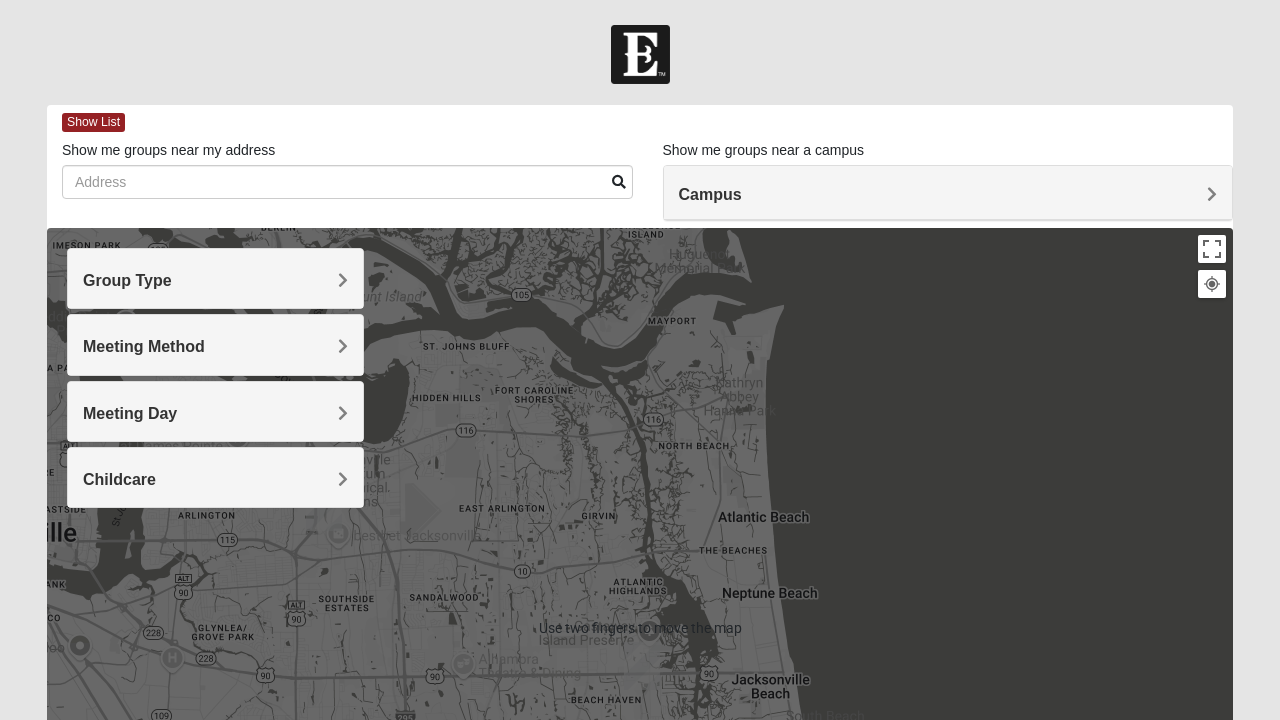 click at bounding box center [640, 628] 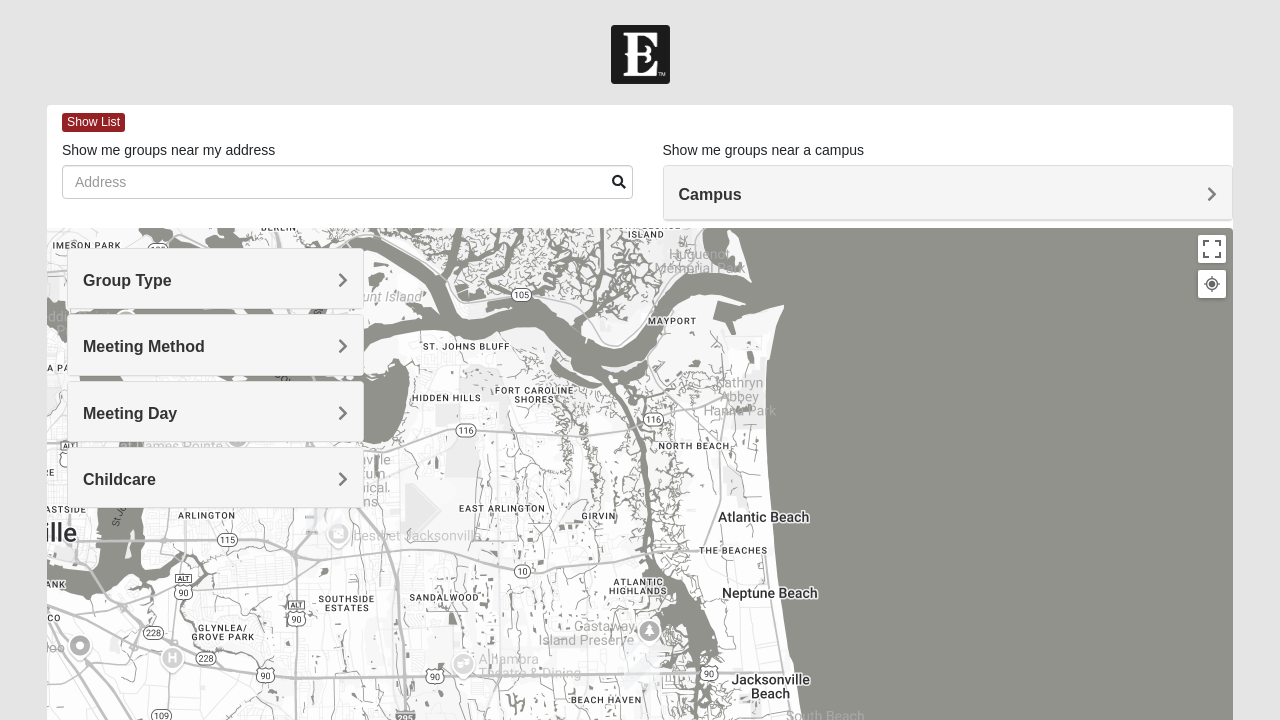 click at bounding box center (640, 628) 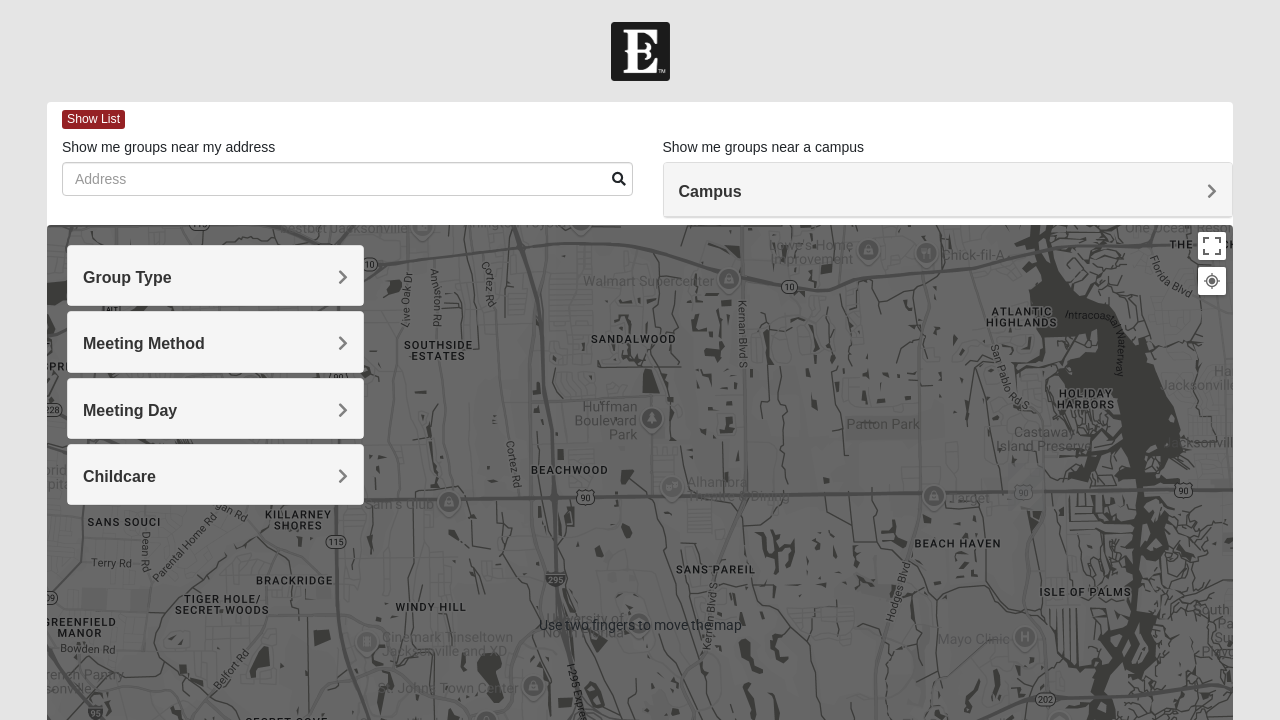scroll, scrollTop: 0, scrollLeft: 0, axis: both 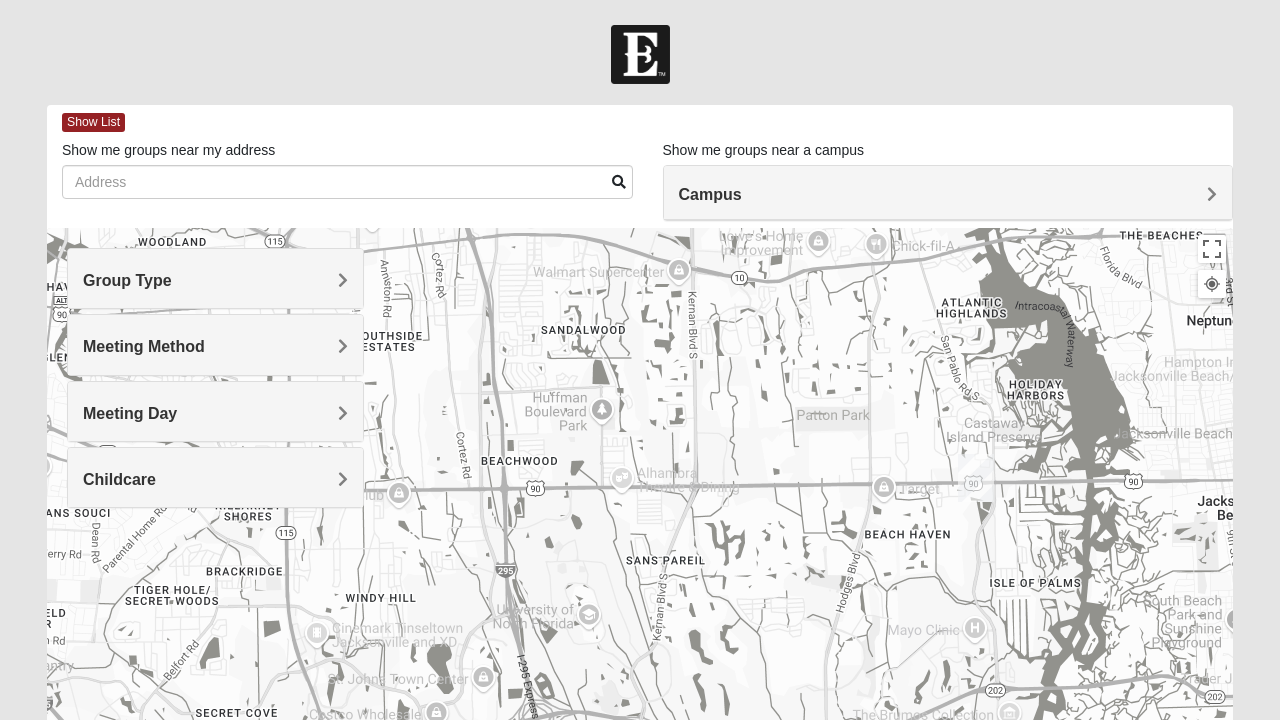 click at bounding box center (976, 478) 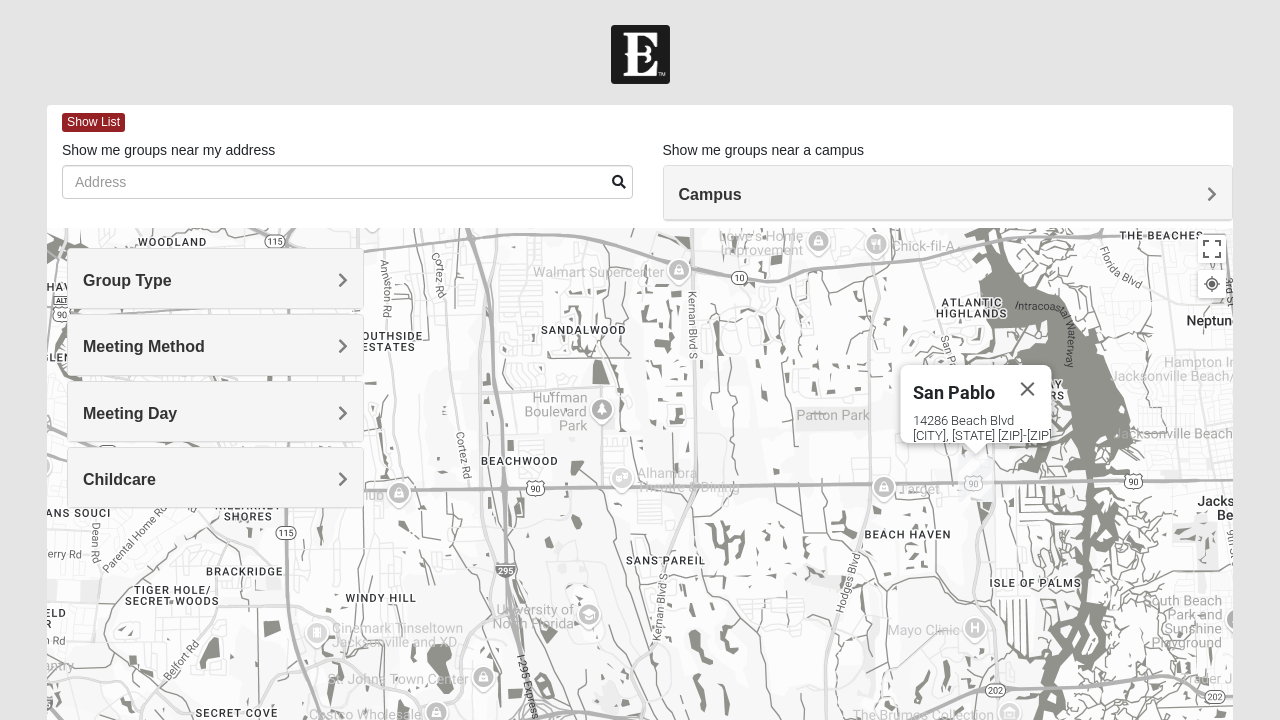 click at bounding box center [976, 478] 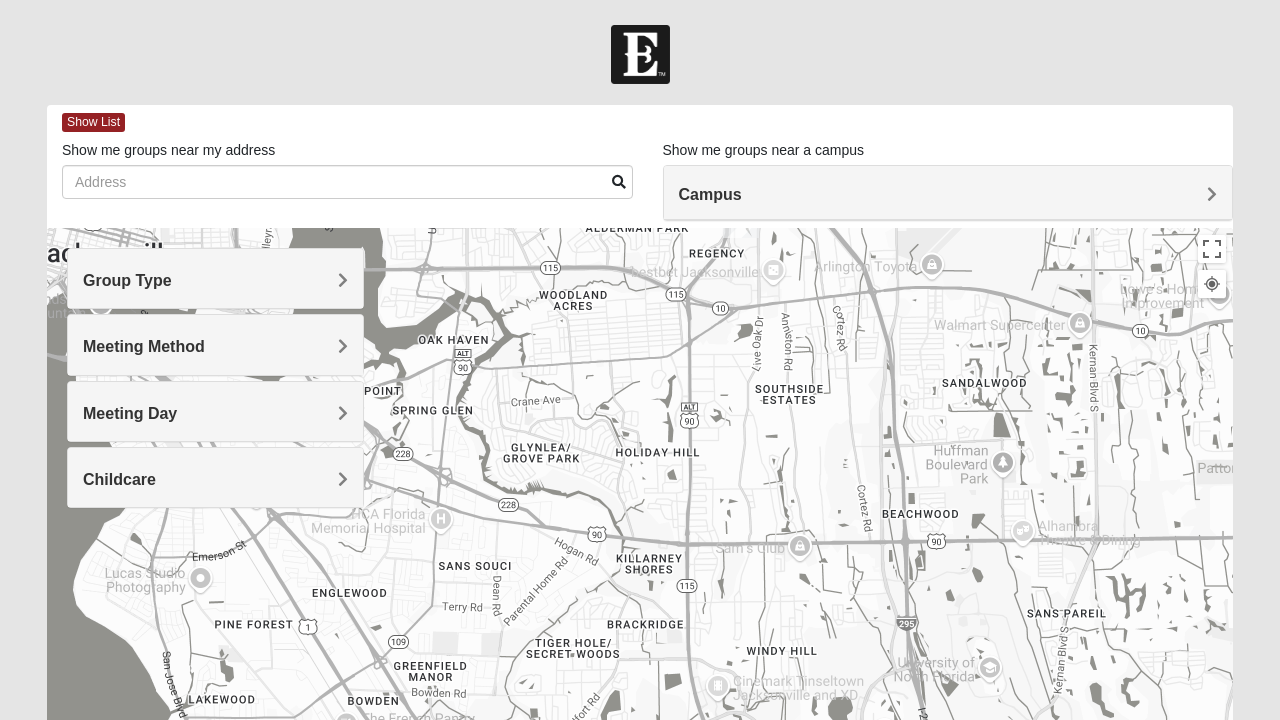 click on "Group Type" at bounding box center (215, 278) 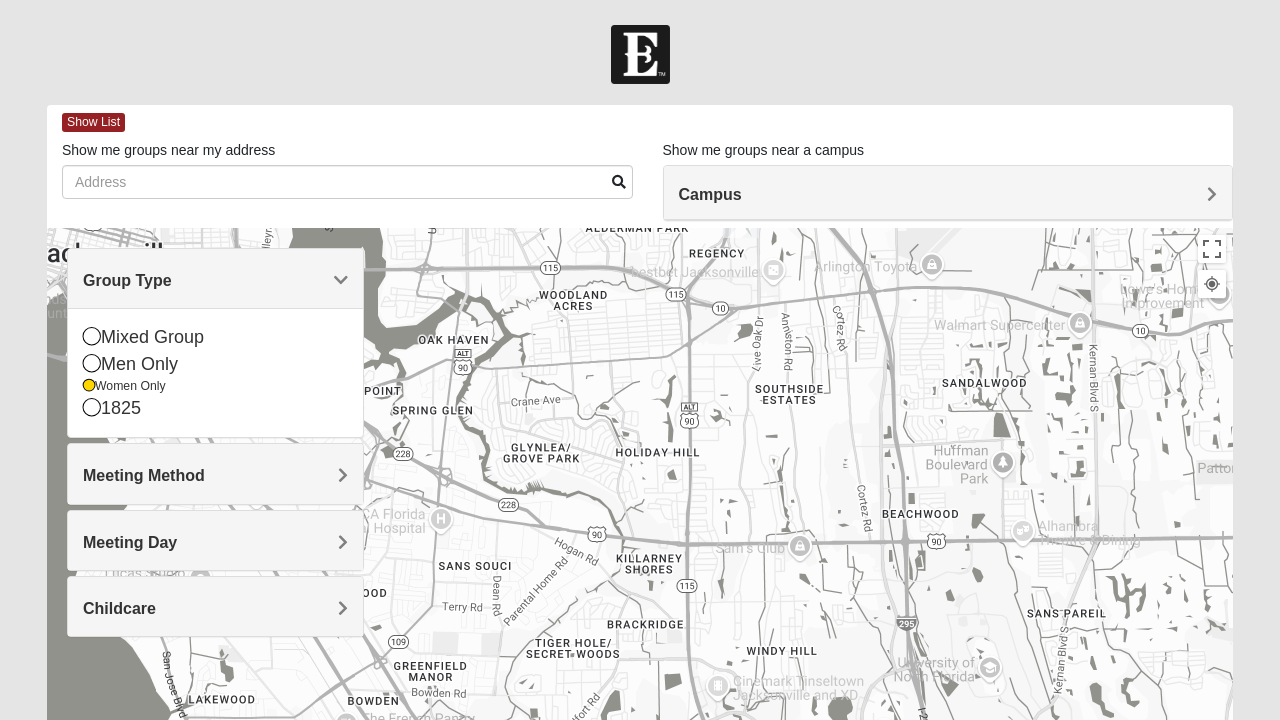 click on "[CITY] [NUMBER] [STREET] [CITY], [STATE] [ZIP]-[ZIP]" at bounding box center (640, 628) 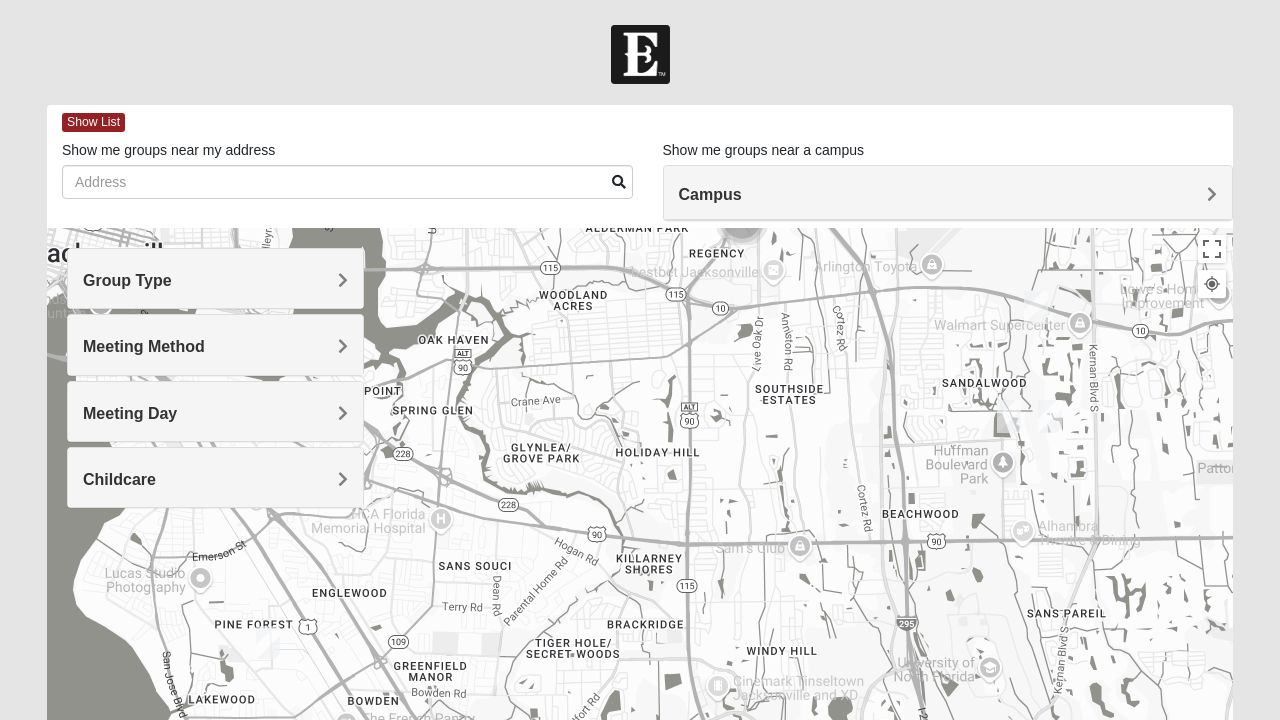 click on "Meeting Method" at bounding box center (144, 346) 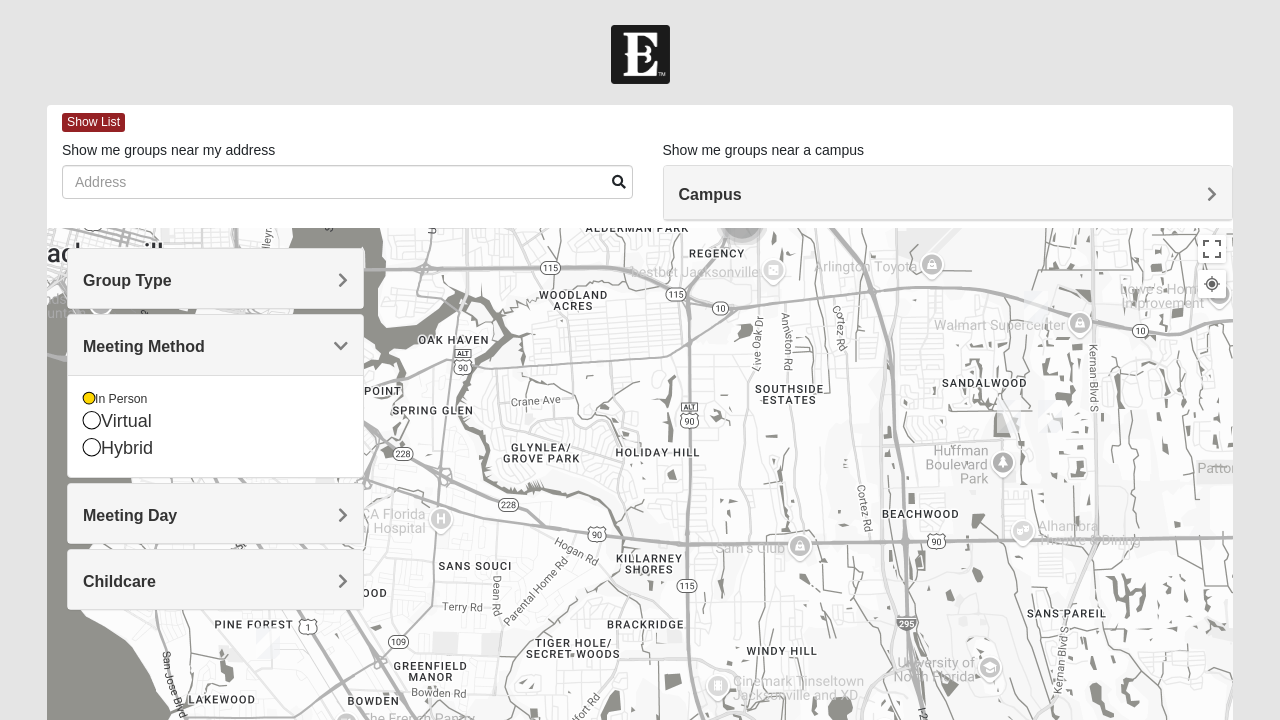 click on "Meeting Day" at bounding box center (215, 513) 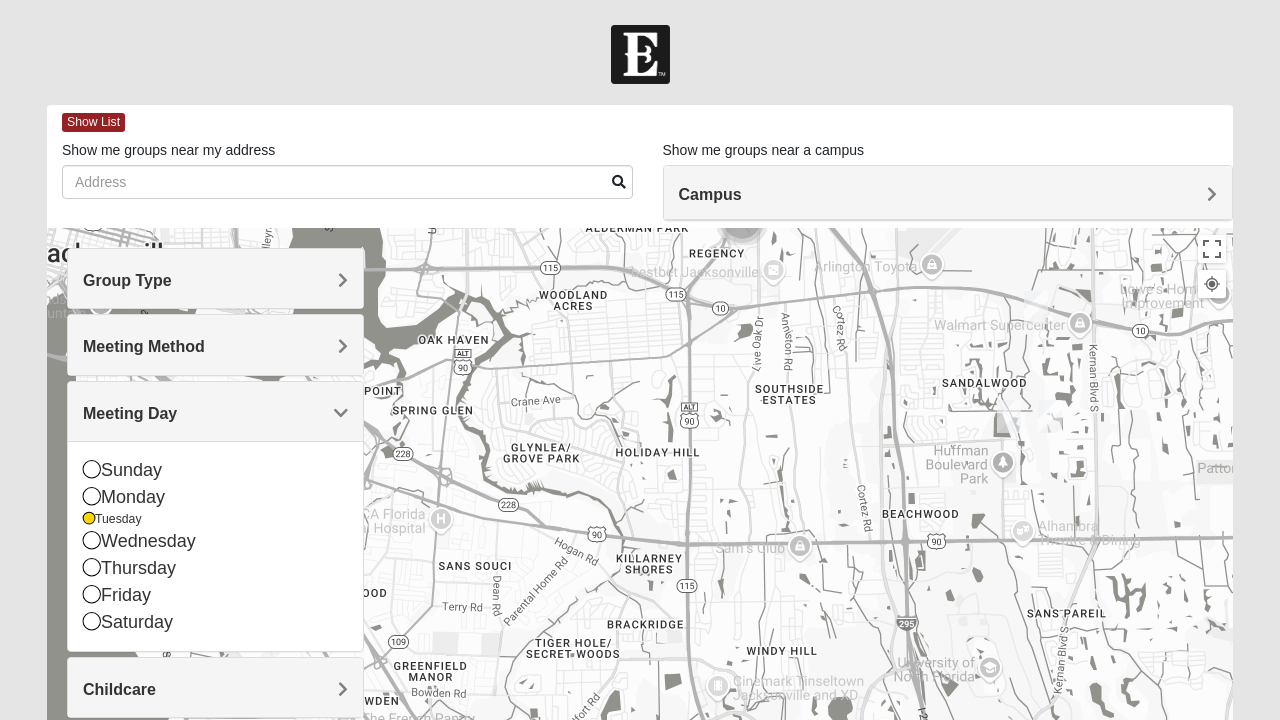 click on "[CITY] [NUMBER] [STREET] [CITY], [STATE] [ZIP]-[ZIP]" at bounding box center [640, 628] 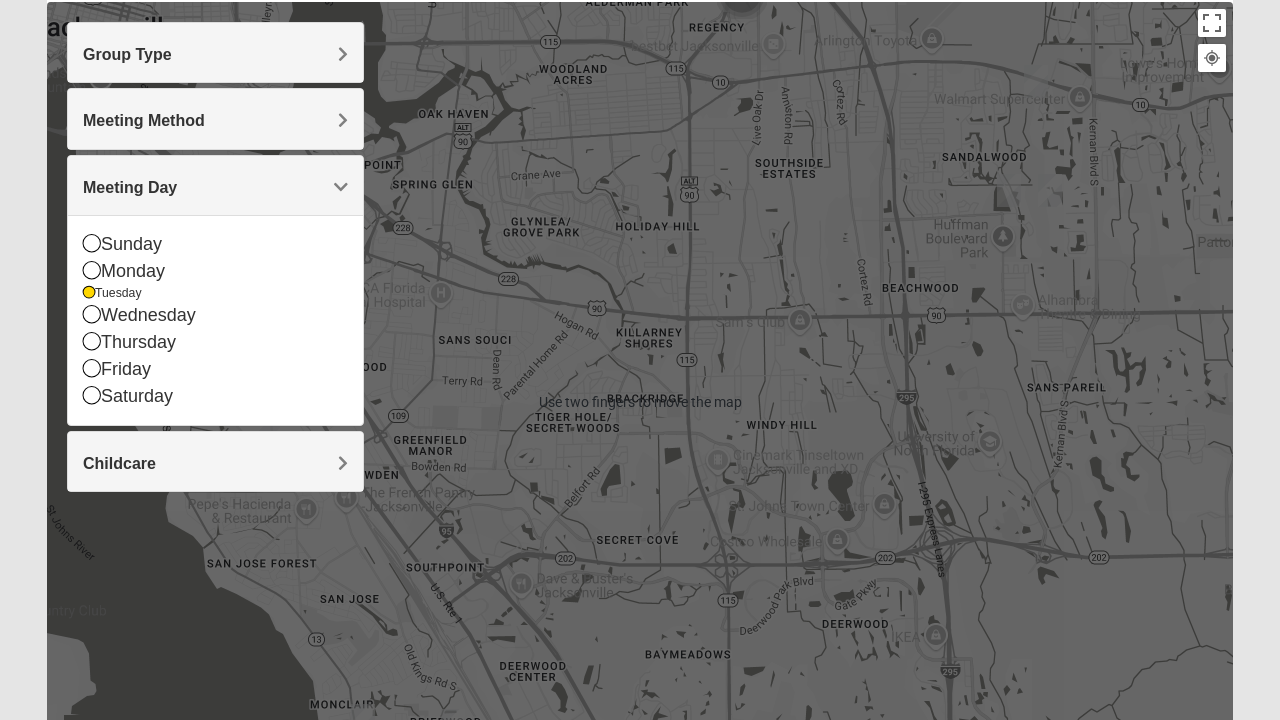 scroll, scrollTop: 226, scrollLeft: 0, axis: vertical 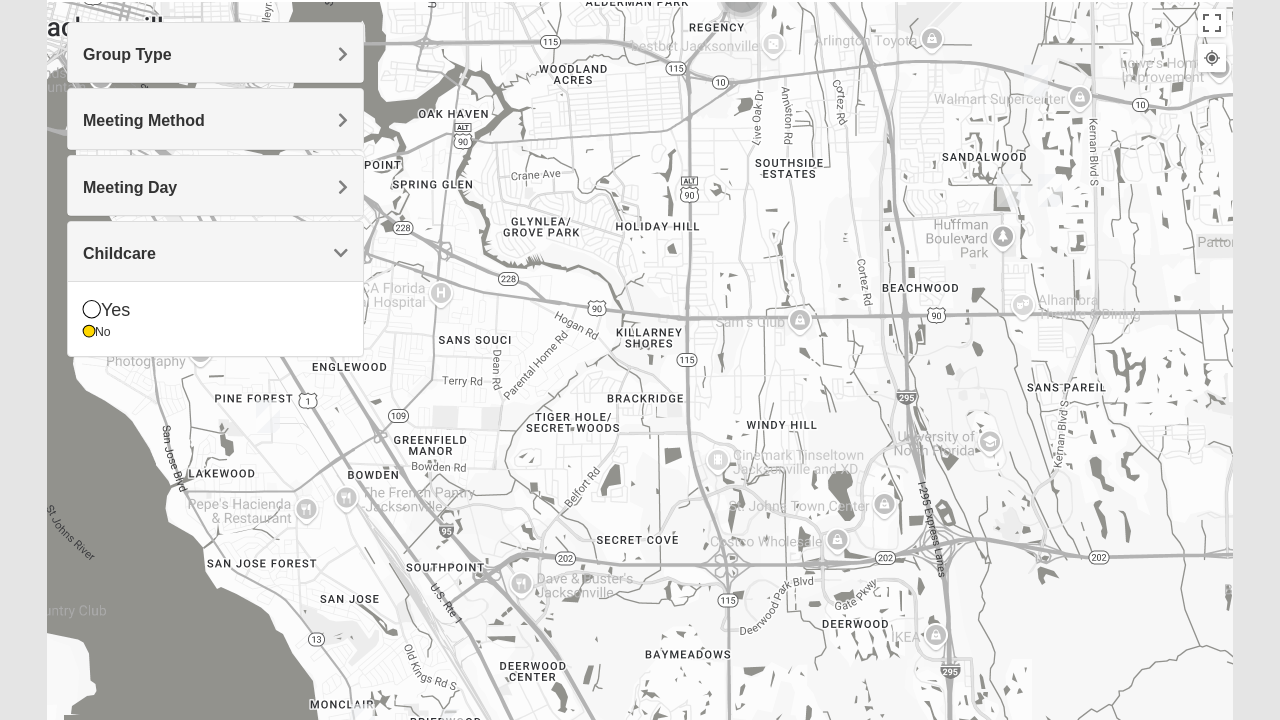 click on "[CITY] [NUMBER] [STREET] [CITY], [STATE] [ZIP]-[ZIP]" at bounding box center [640, 402] 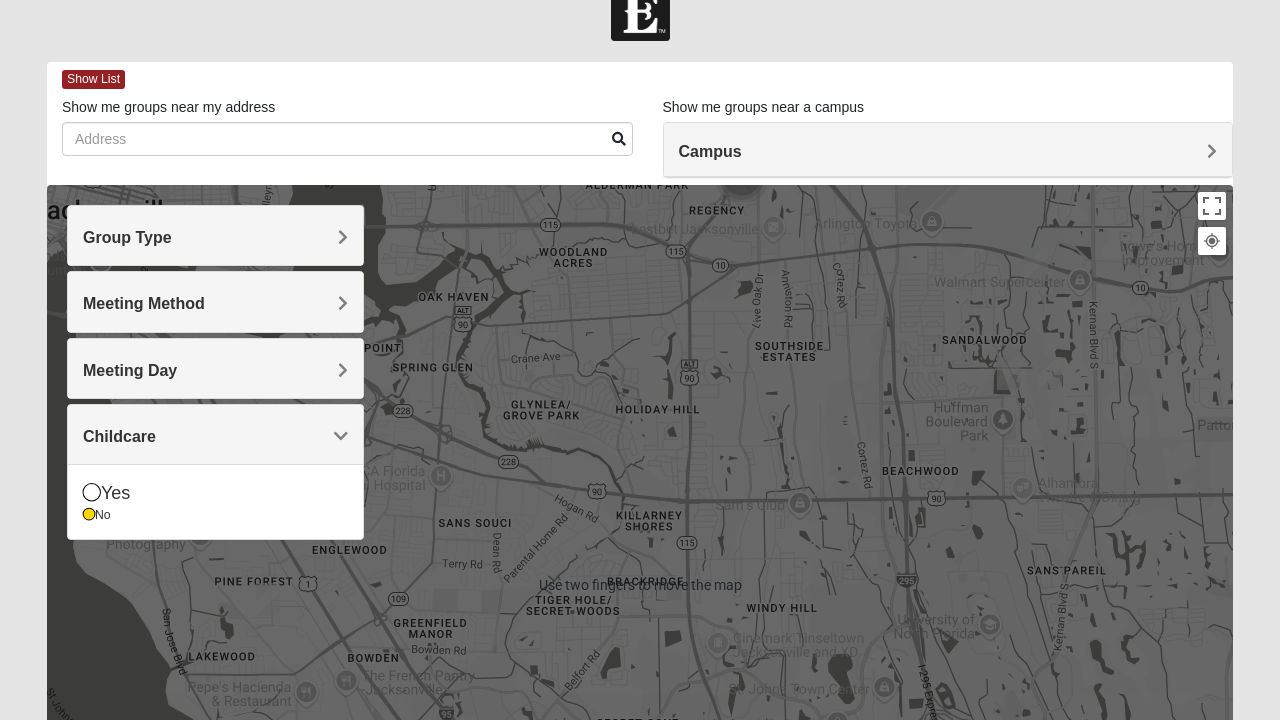 scroll, scrollTop: 42, scrollLeft: 0, axis: vertical 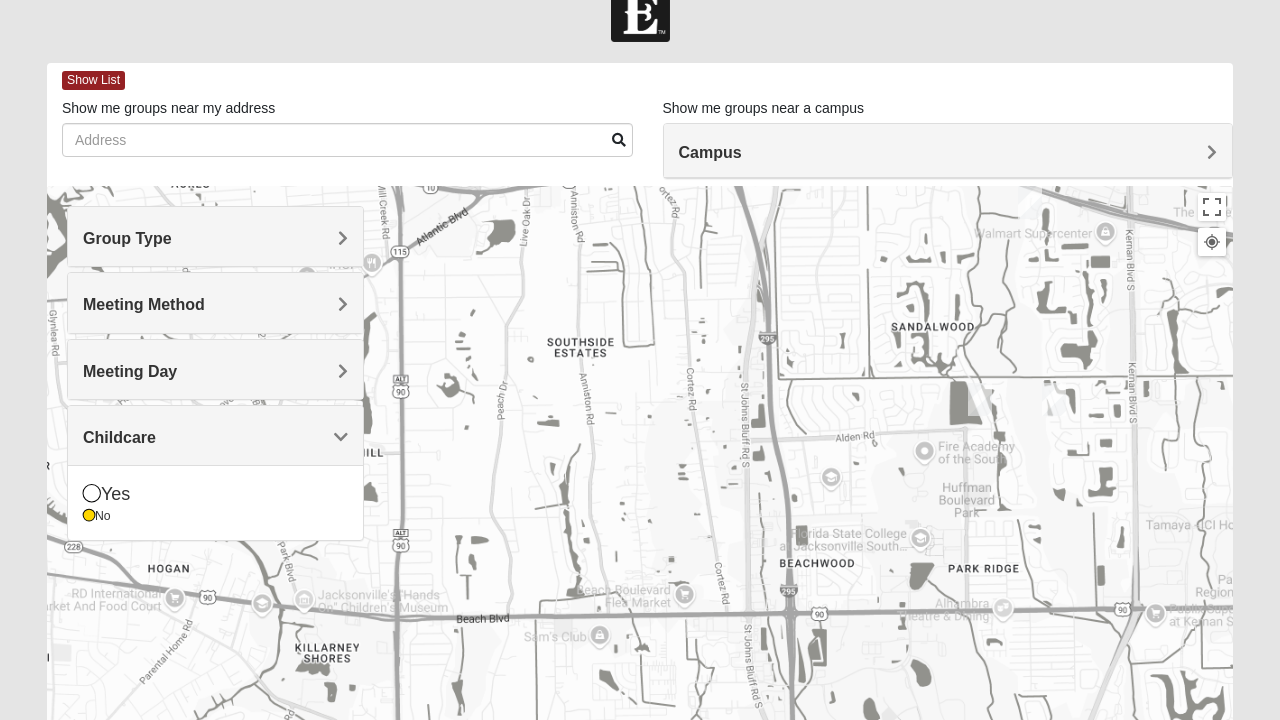 click at bounding box center [1054, 399] 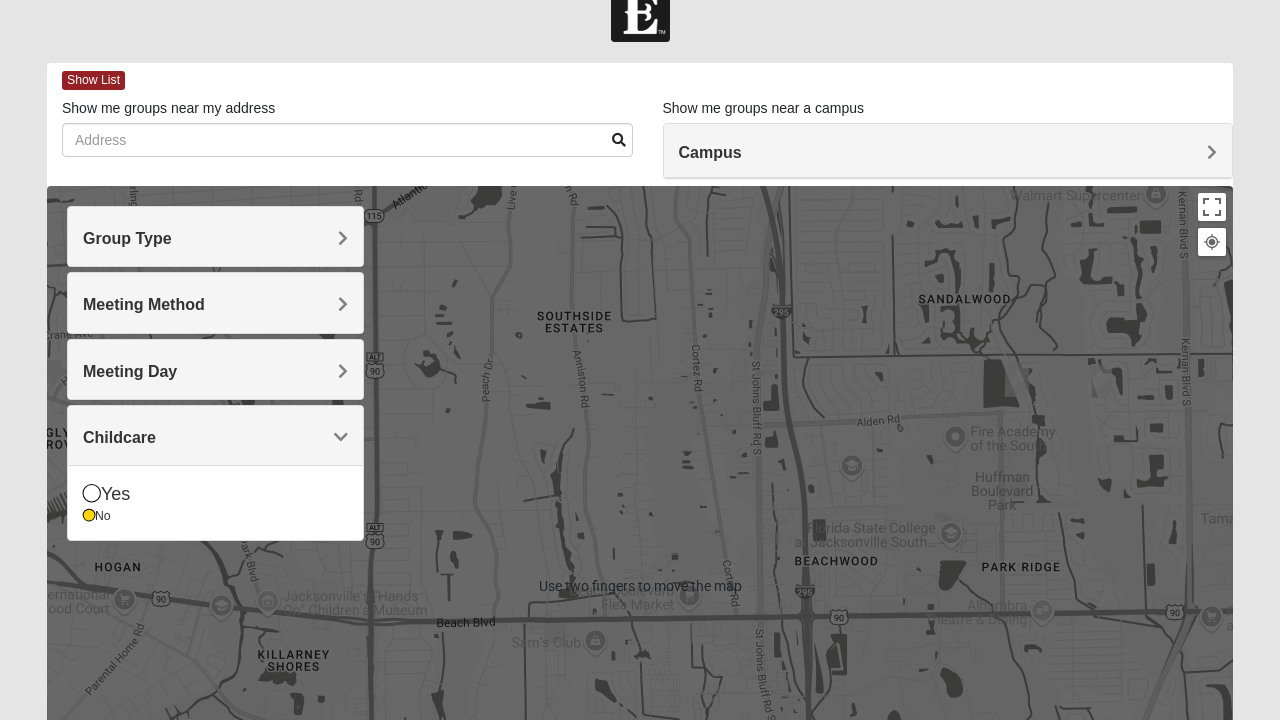 scroll, scrollTop: 0, scrollLeft: 0, axis: both 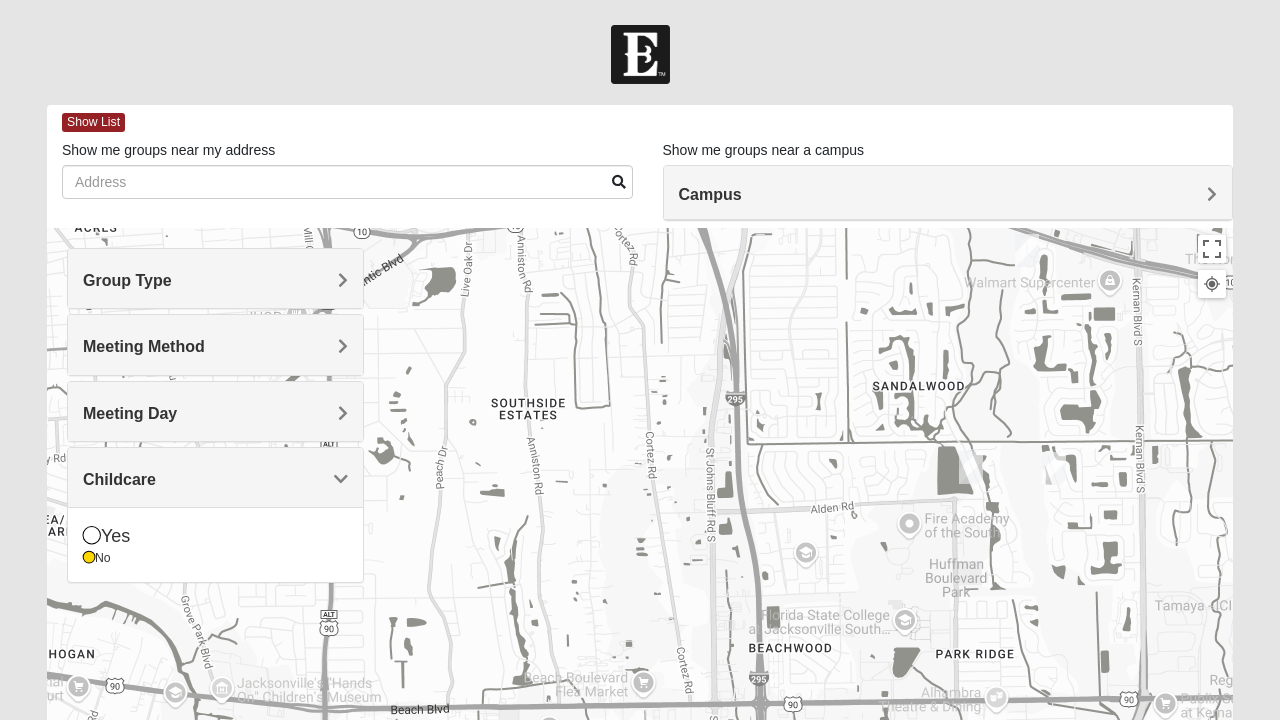 click on "Campus" at bounding box center [948, 194] 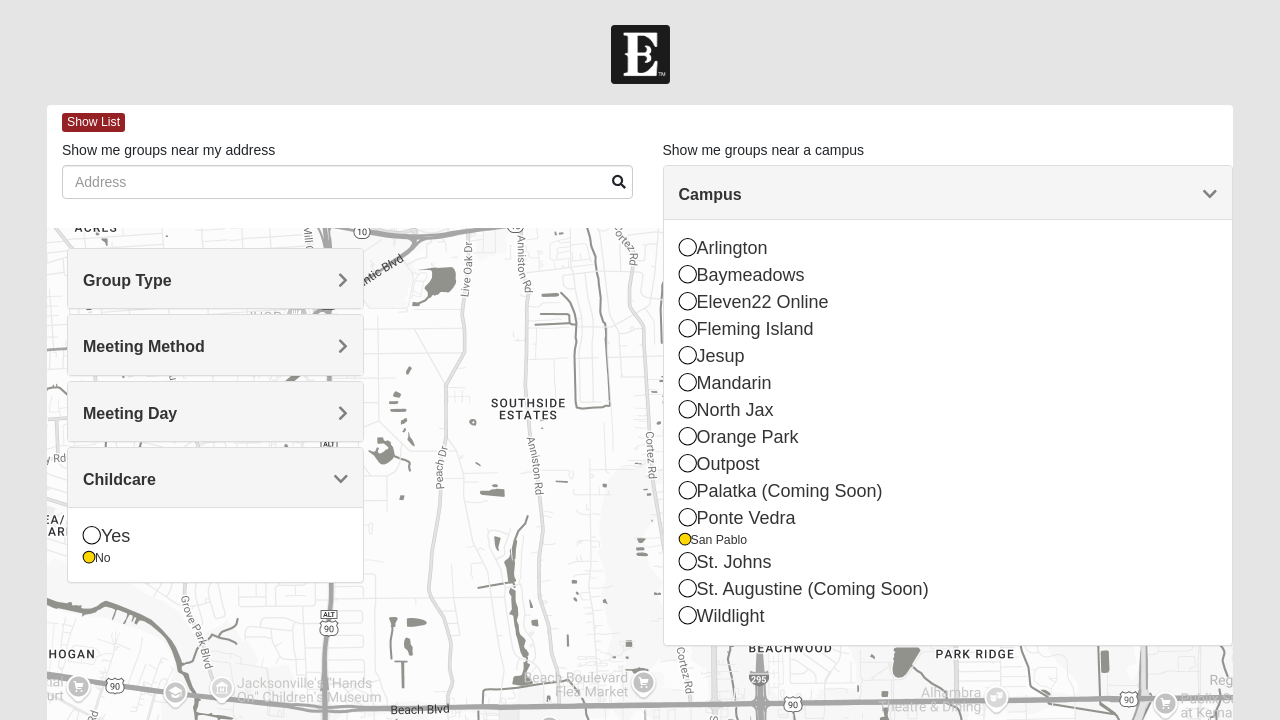 click on "San Pablo" at bounding box center [948, 540] 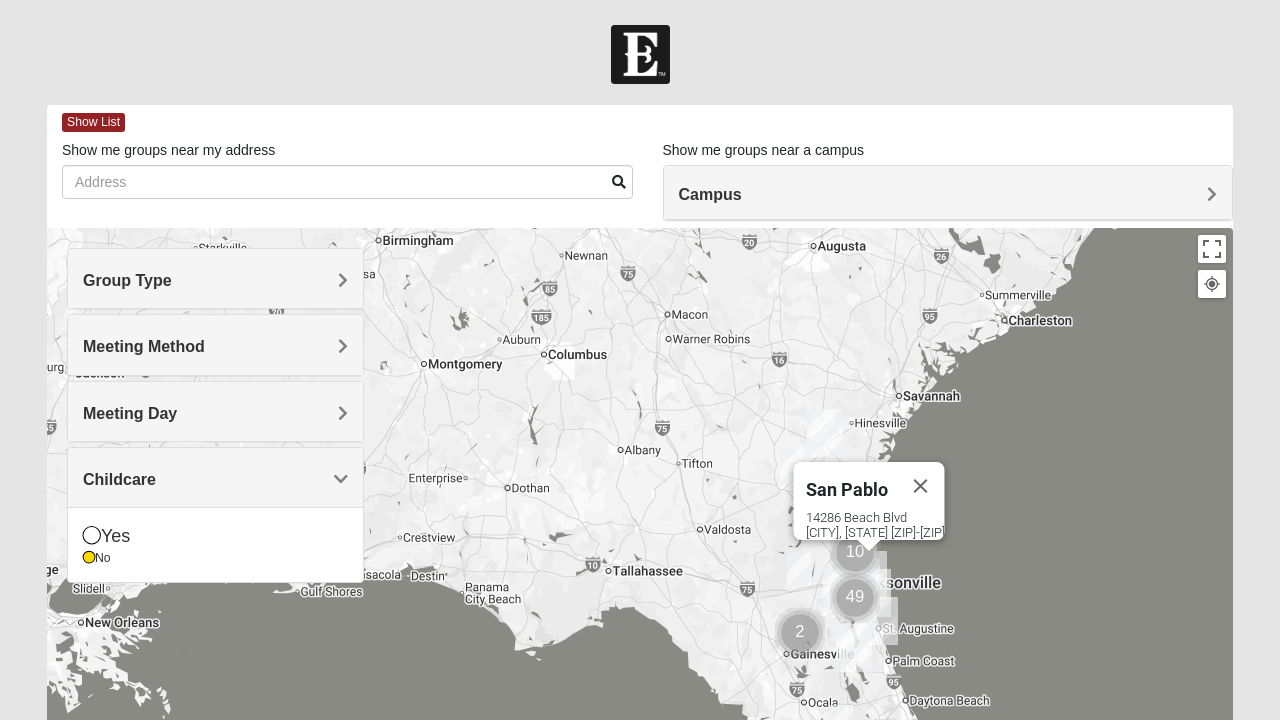 click at bounding box center (921, 486) 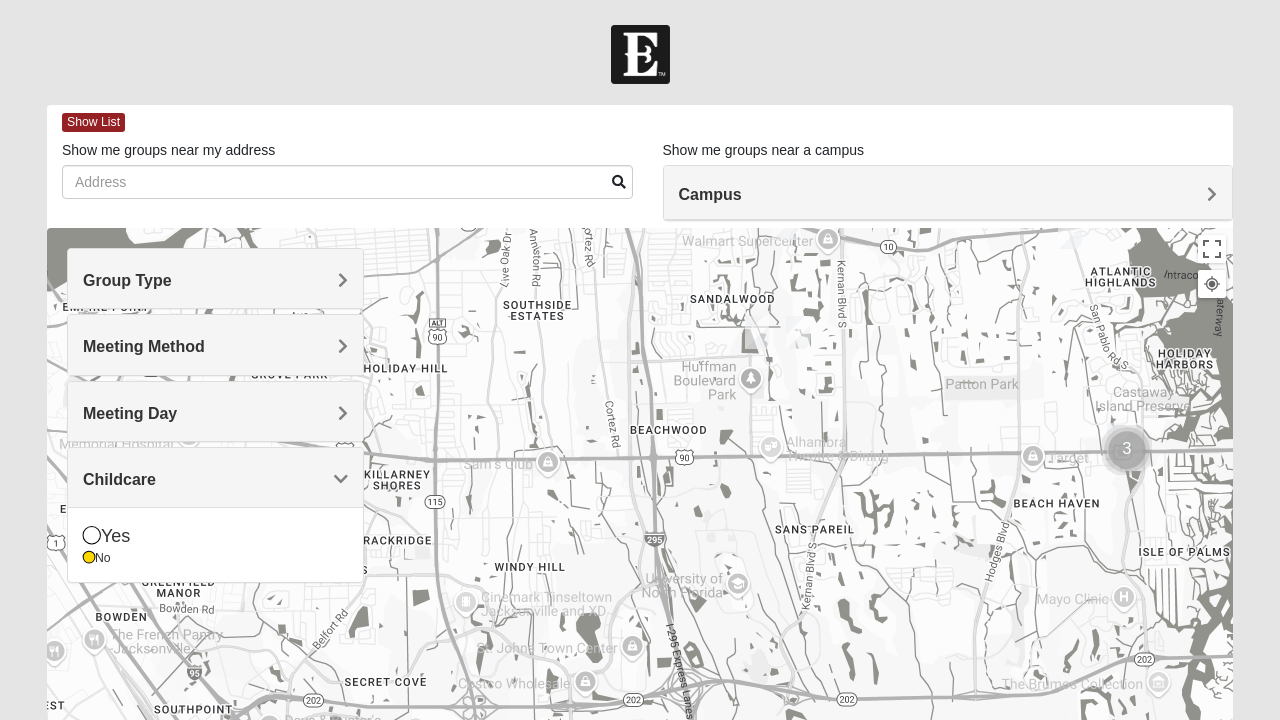 click at bounding box center [1127, 450] 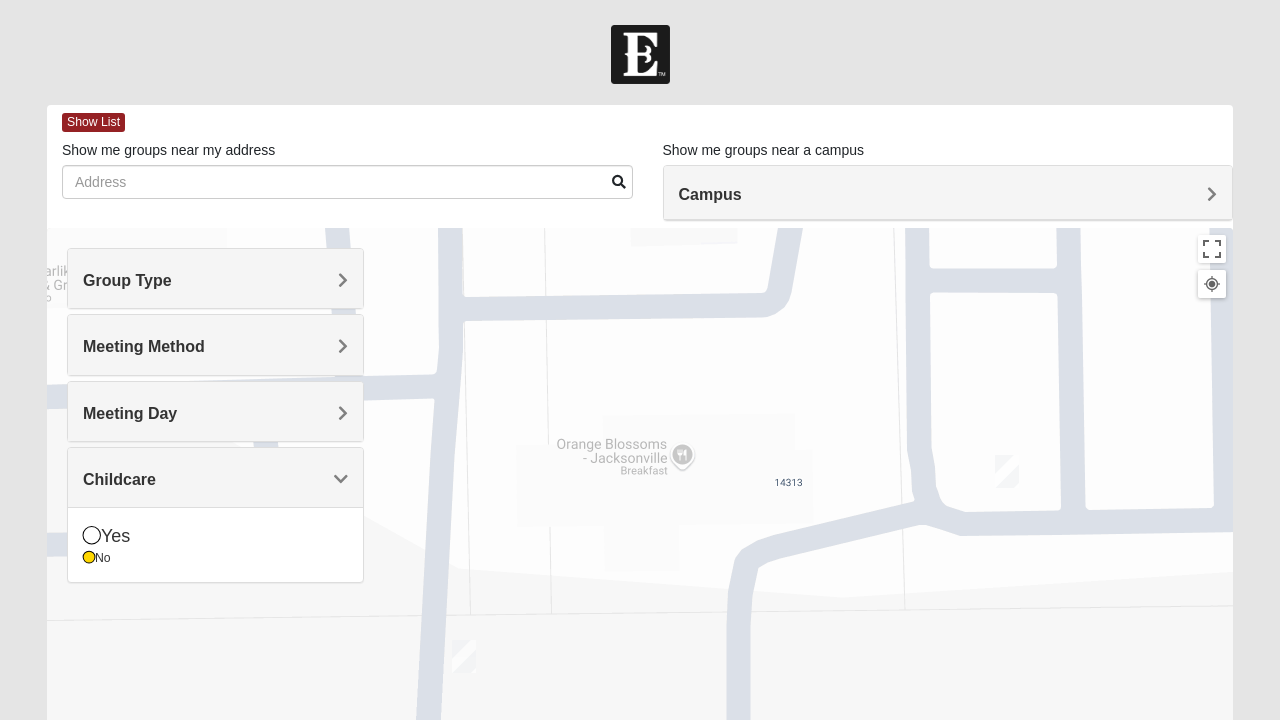 click at bounding box center (1007, 471) 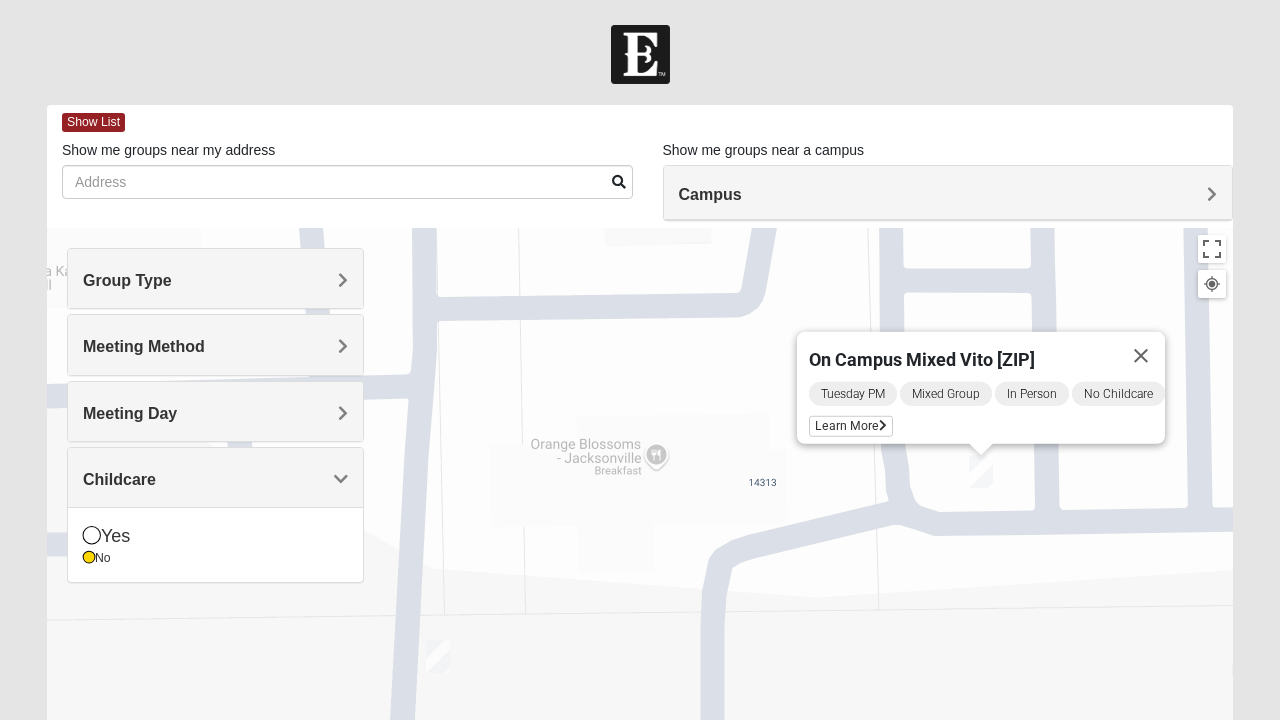 click on "On Campus Mixed Vito [ZIP]      [DAY] [TIME]      Mixed Group      In Person      No Childcare Learn More" at bounding box center (640, 628) 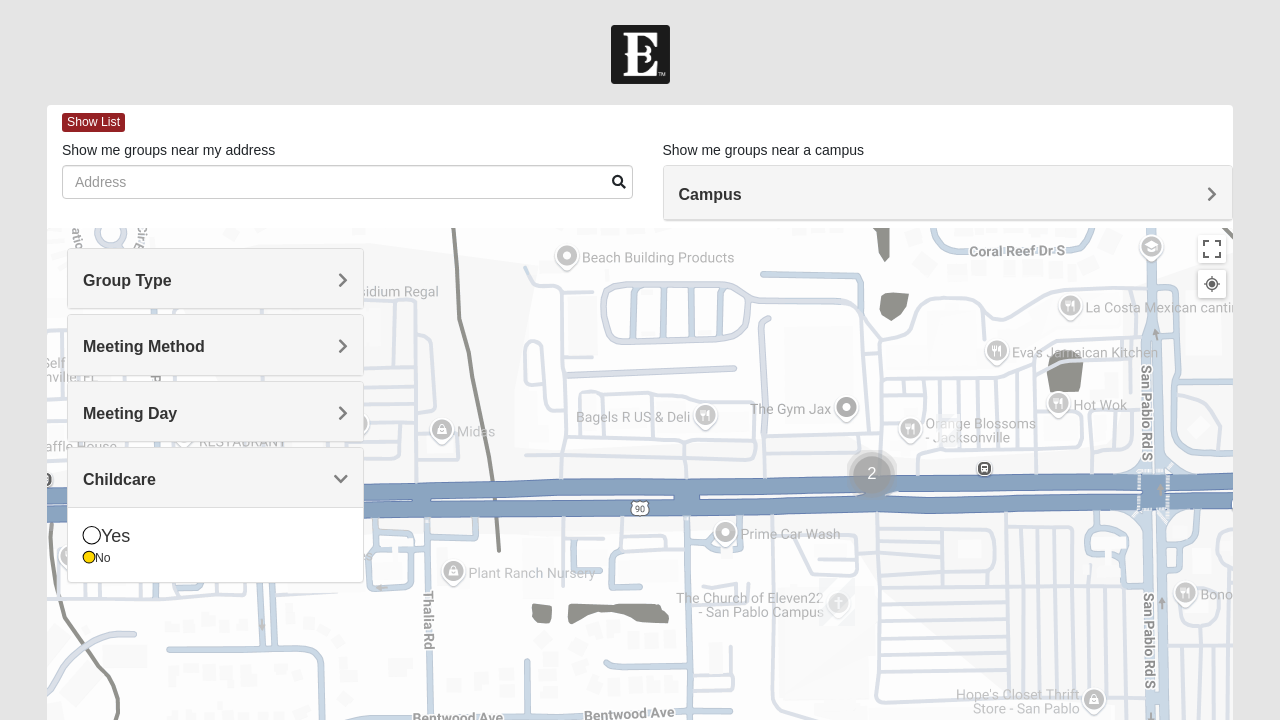 click at bounding box center [837, 602] 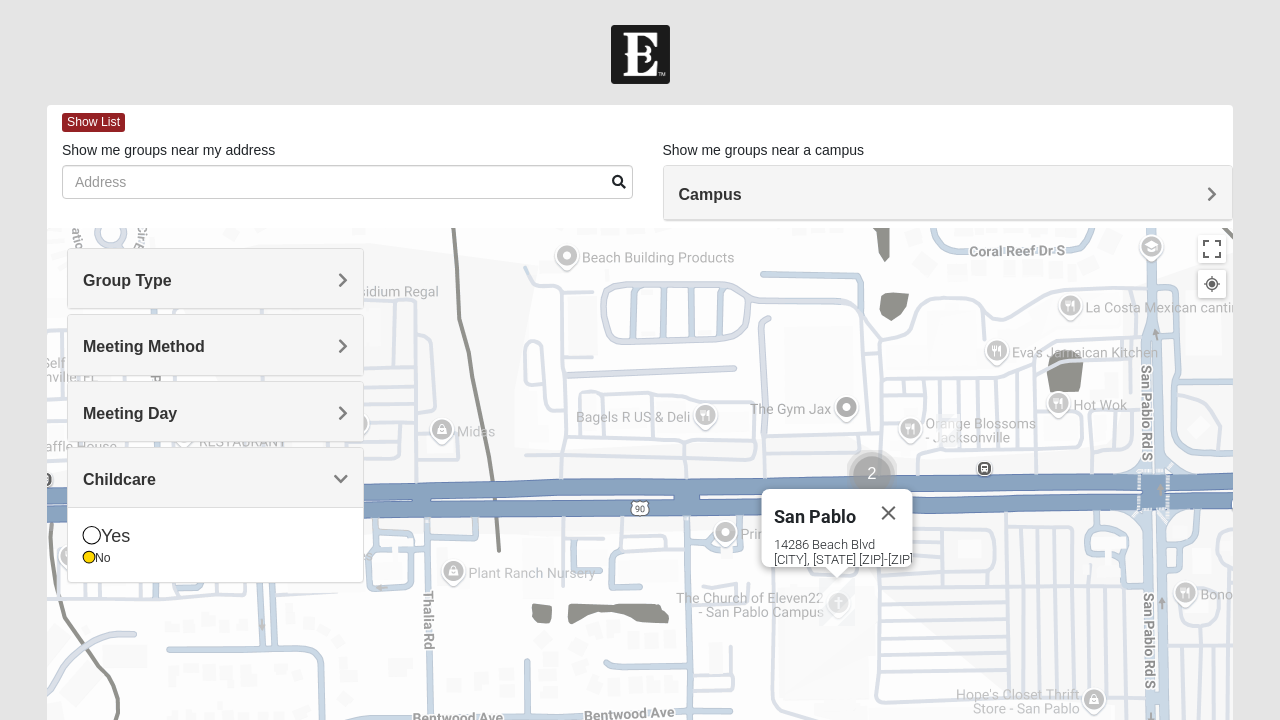 click on "[CITY] [NUMBER] [STREET] [CITY], [STATE] [ZIP]-[ZIP]" at bounding box center (640, 628) 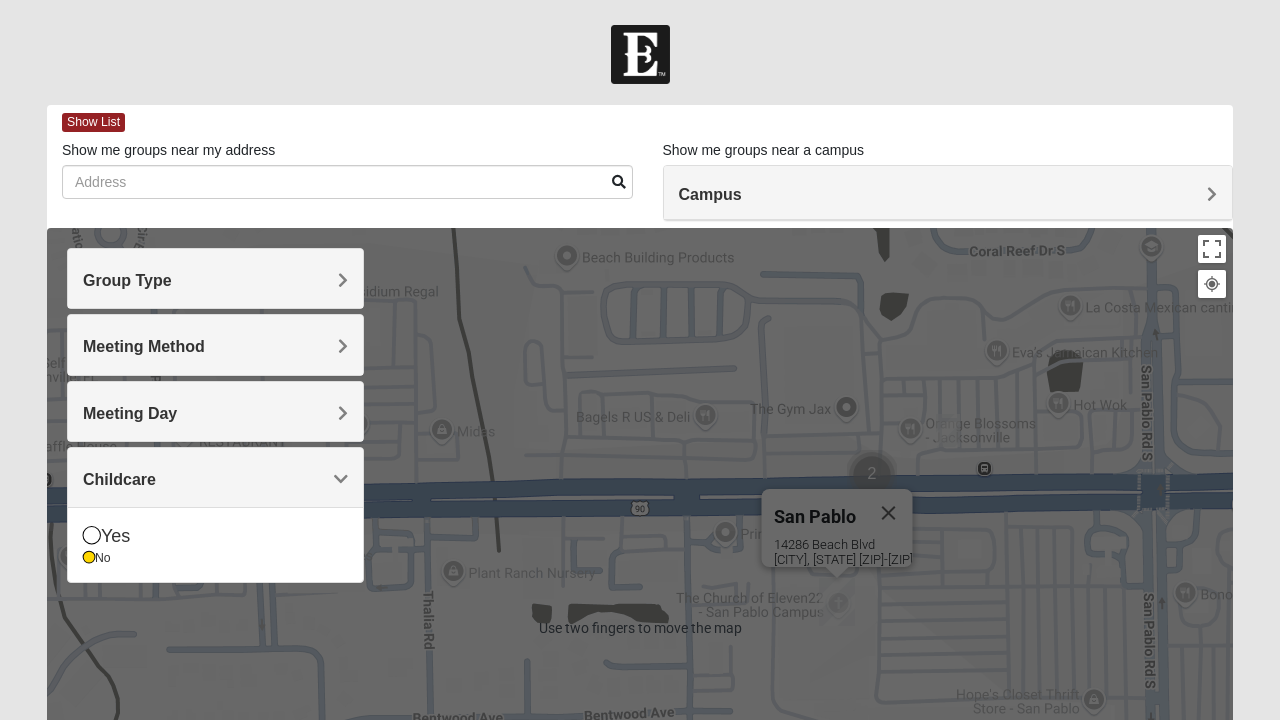 click at bounding box center (889, 513) 